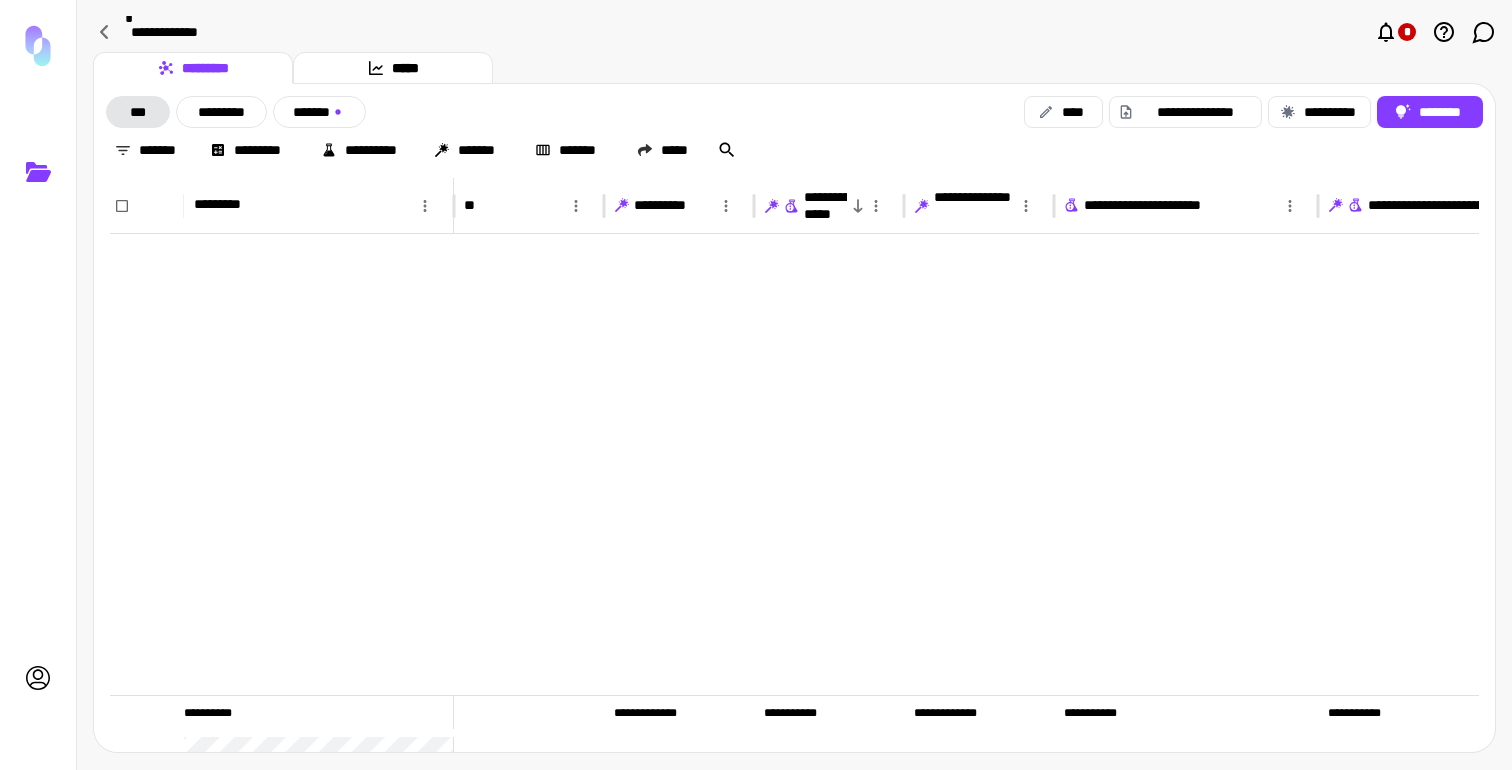 scroll, scrollTop: 0, scrollLeft: 0, axis: both 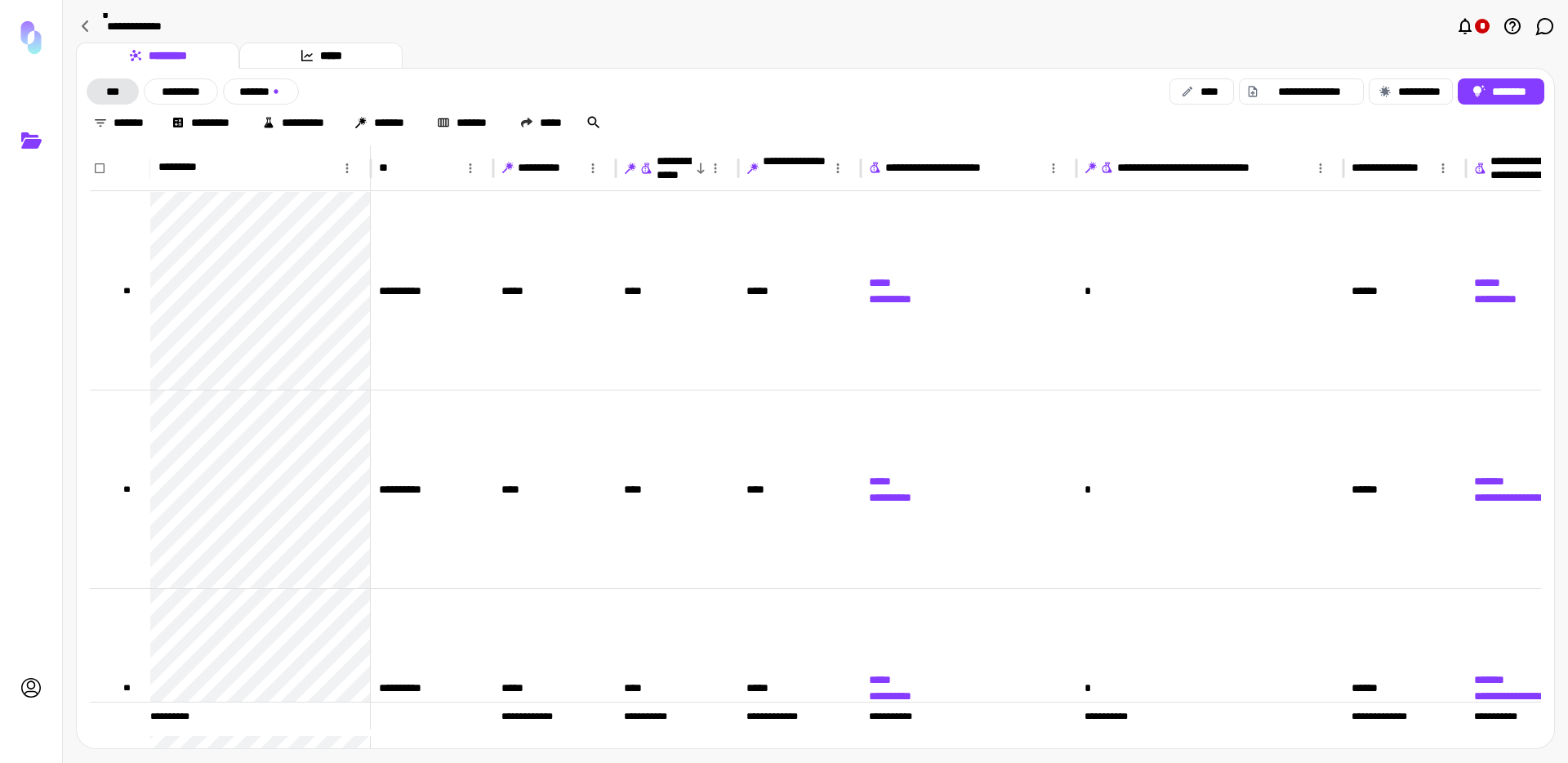 click on "*" at bounding box center (1505, 26) 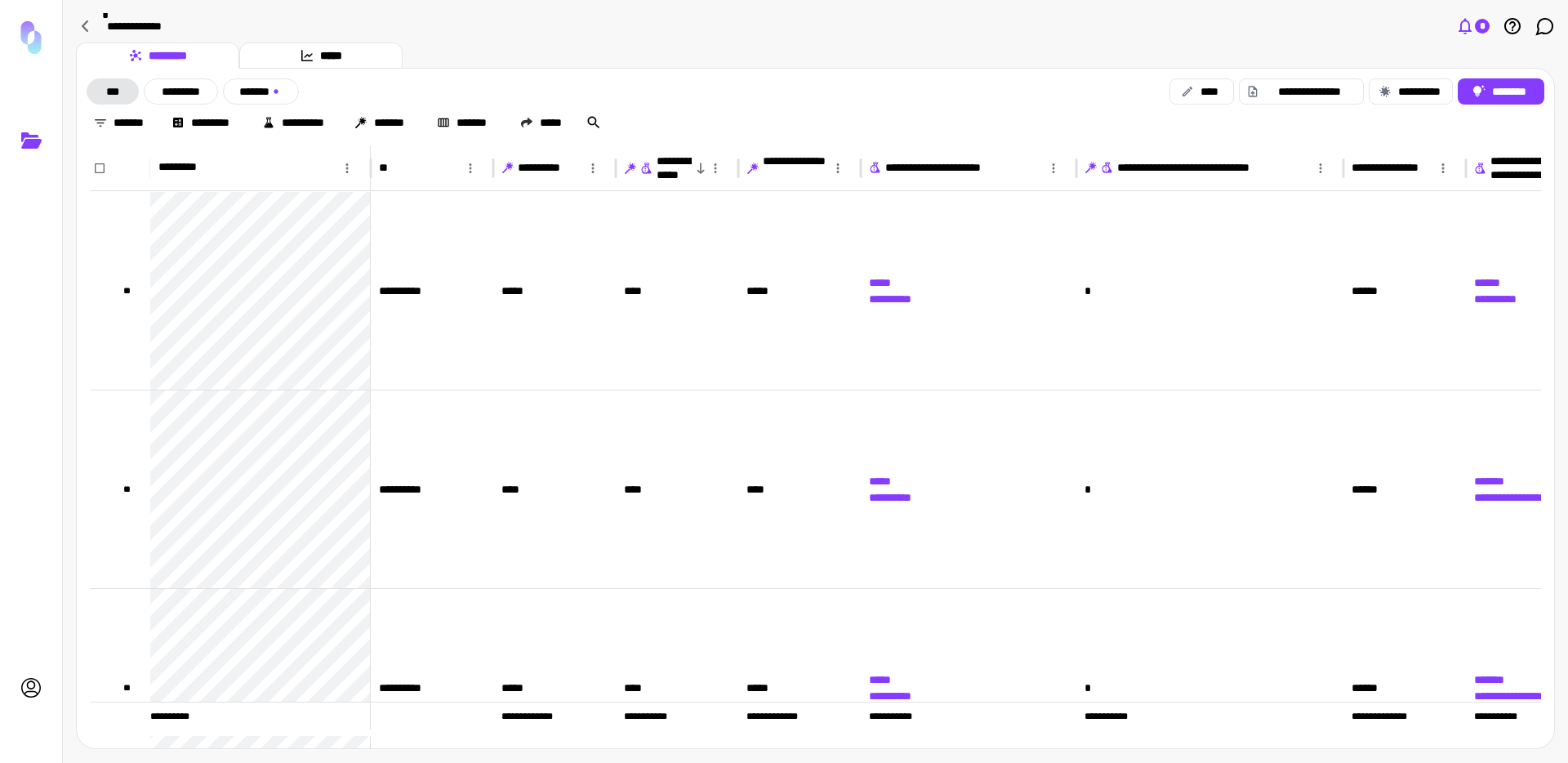 click 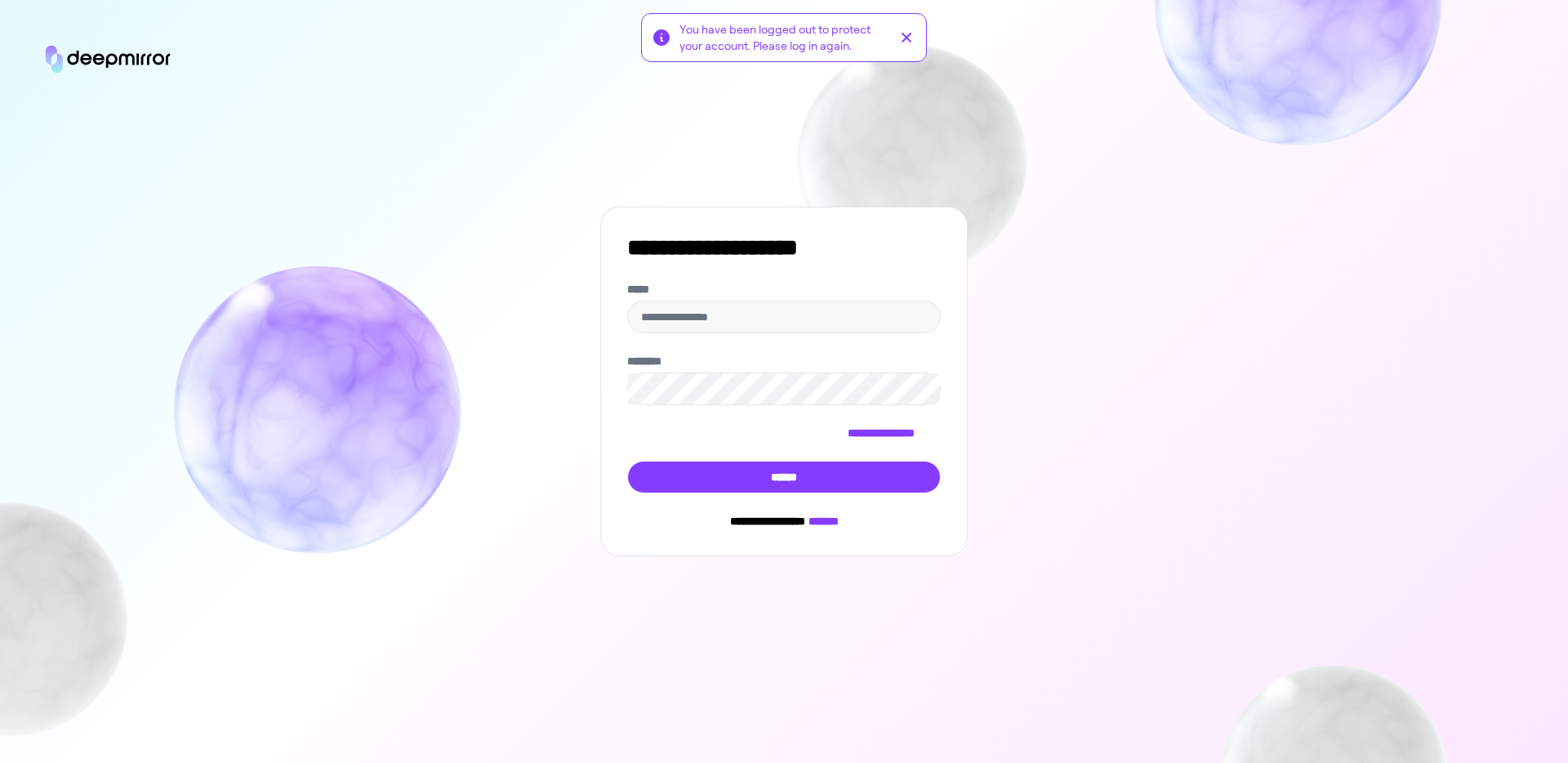 type on "**********" 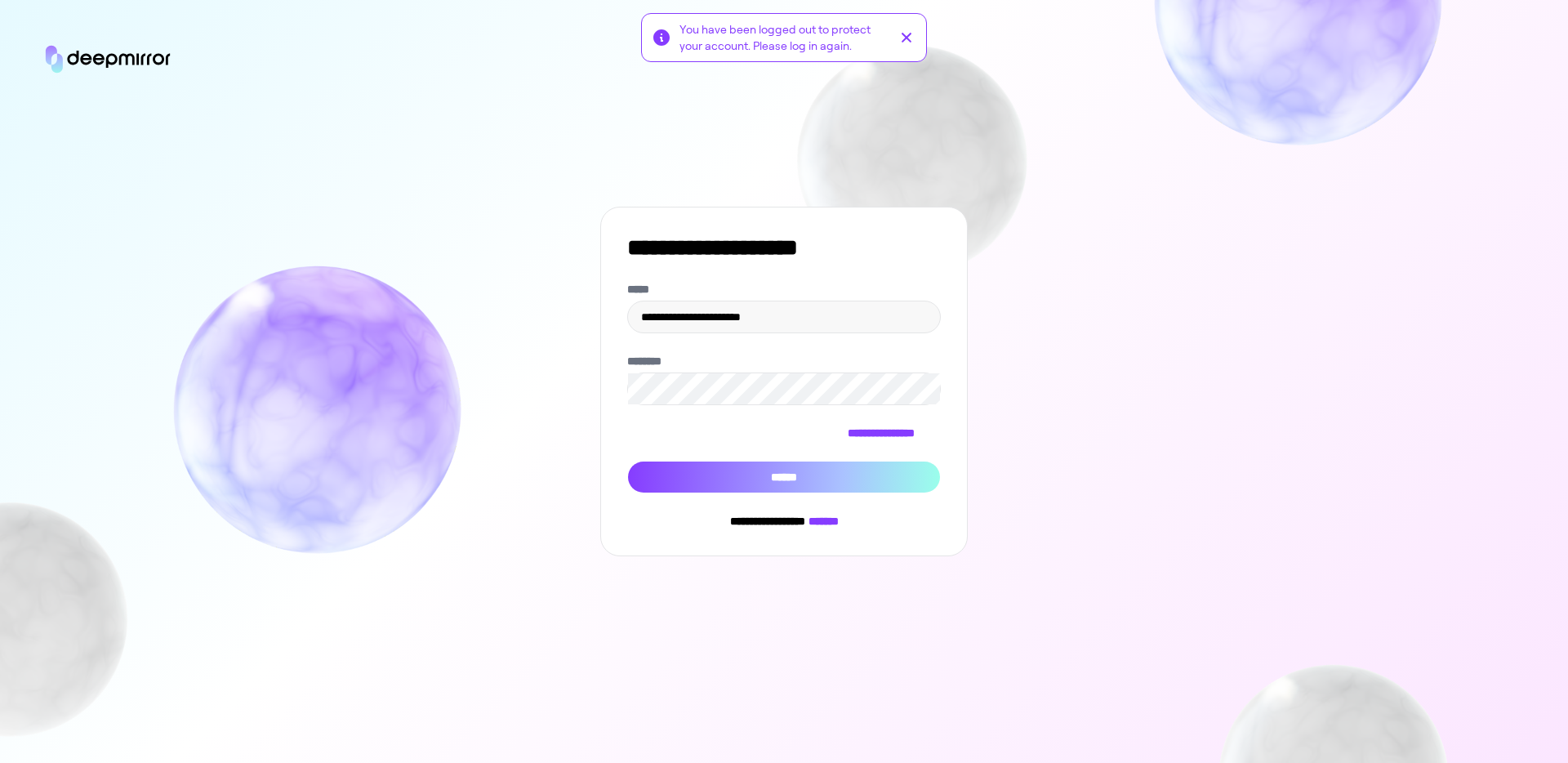 click on "******" at bounding box center [784, 477] 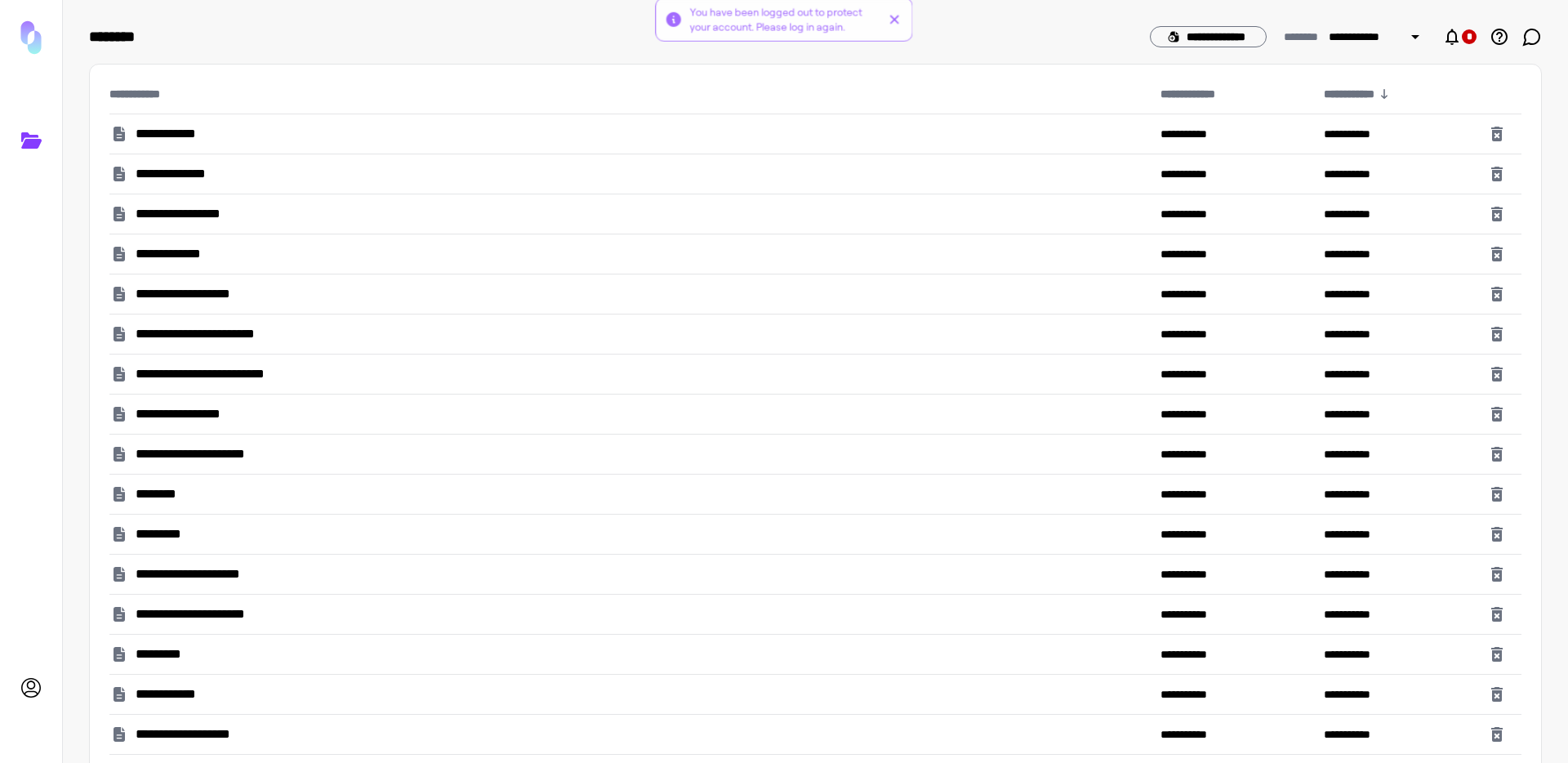 click on "**********" at bounding box center [628, 254] 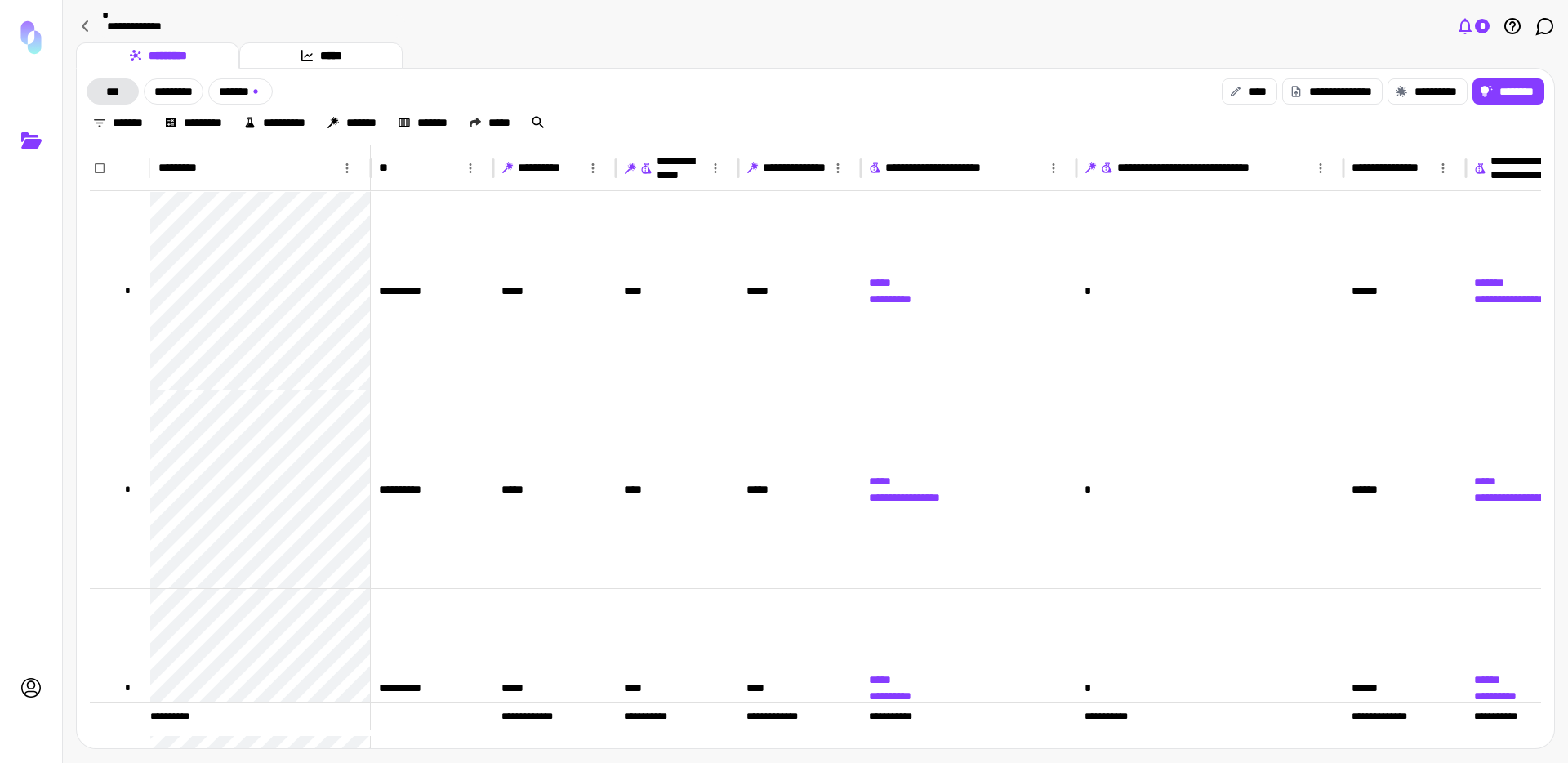 click 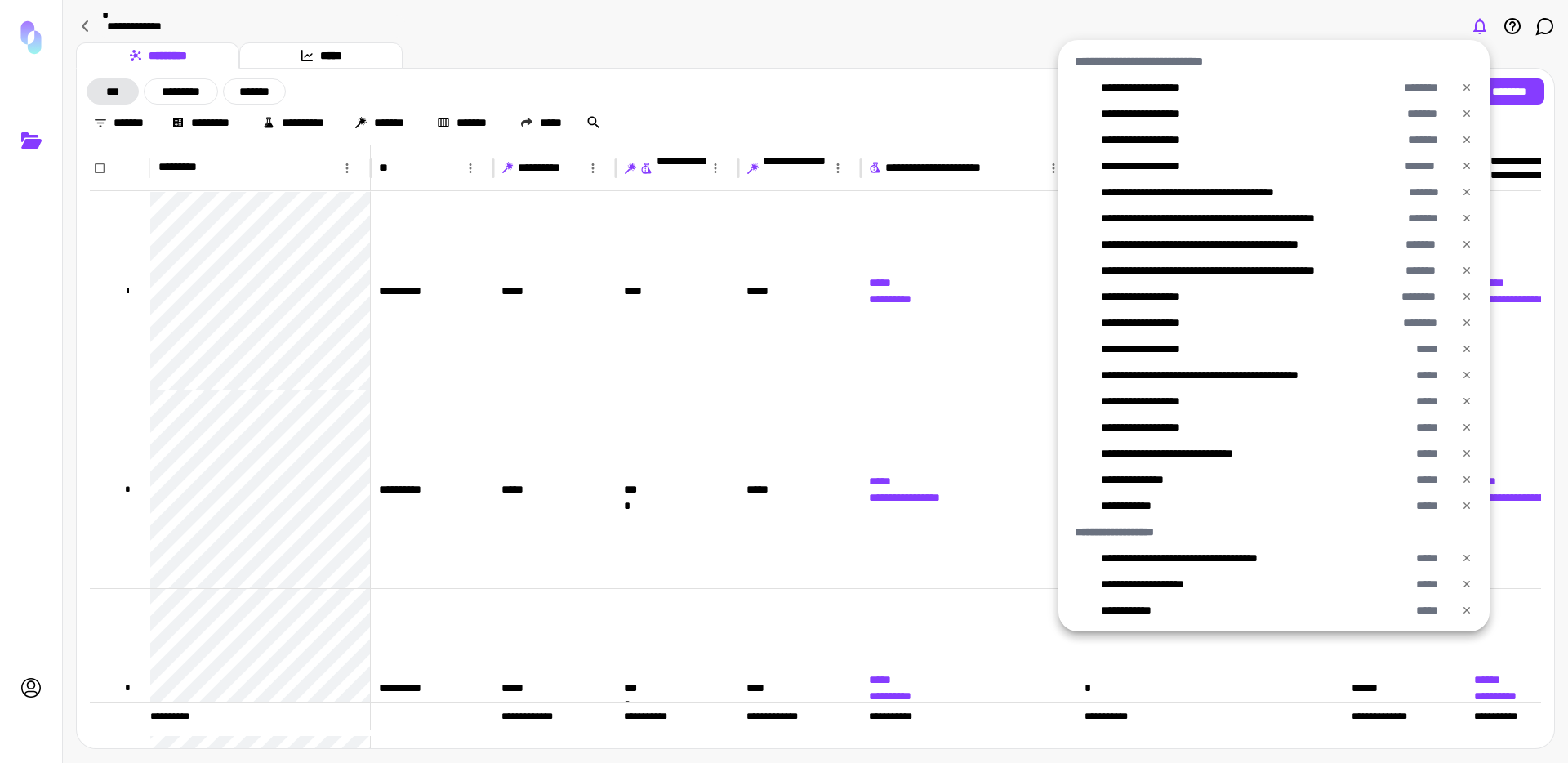 click at bounding box center (784, 382) 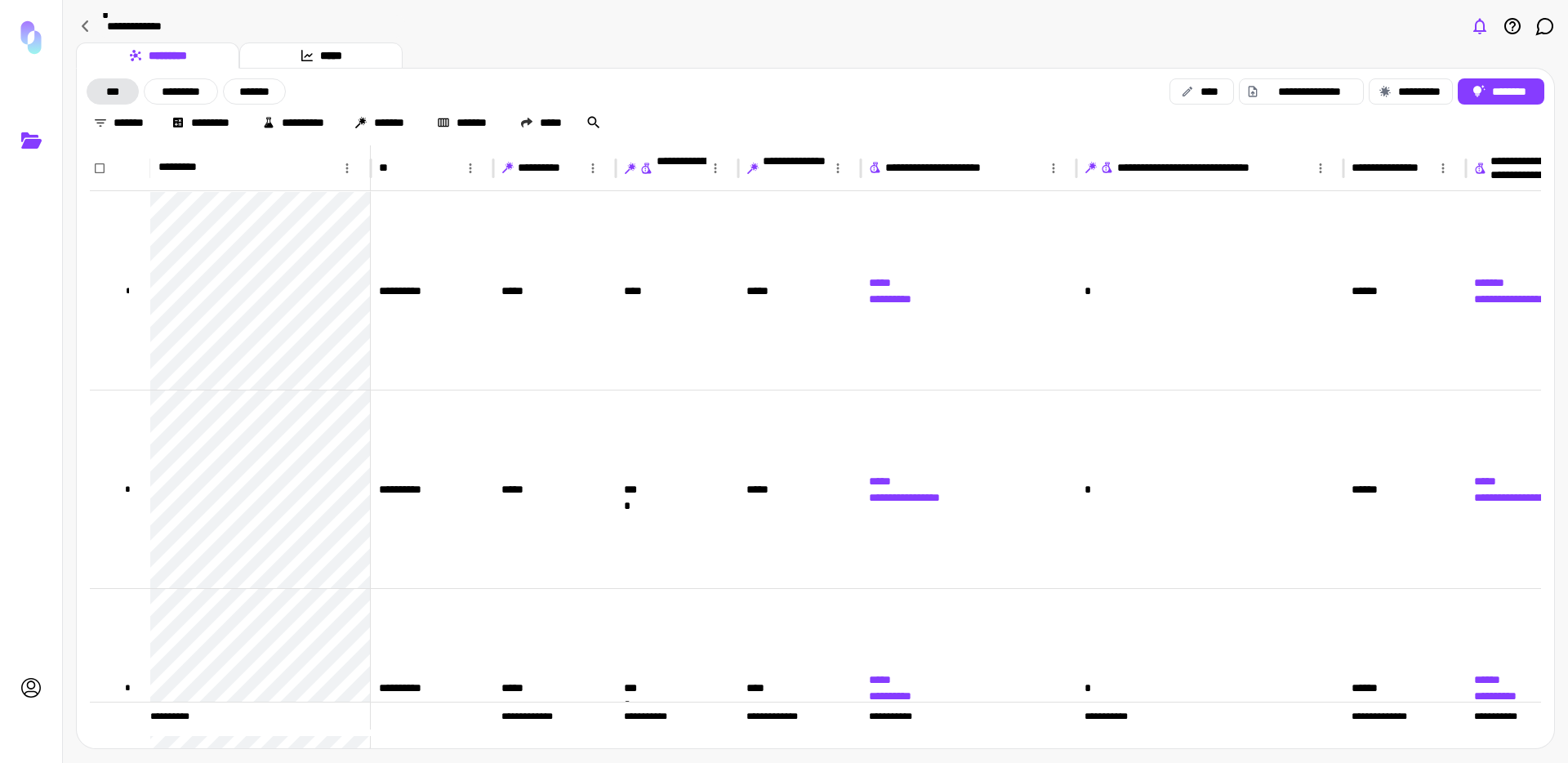 scroll, scrollTop: 0, scrollLeft: 156, axis: horizontal 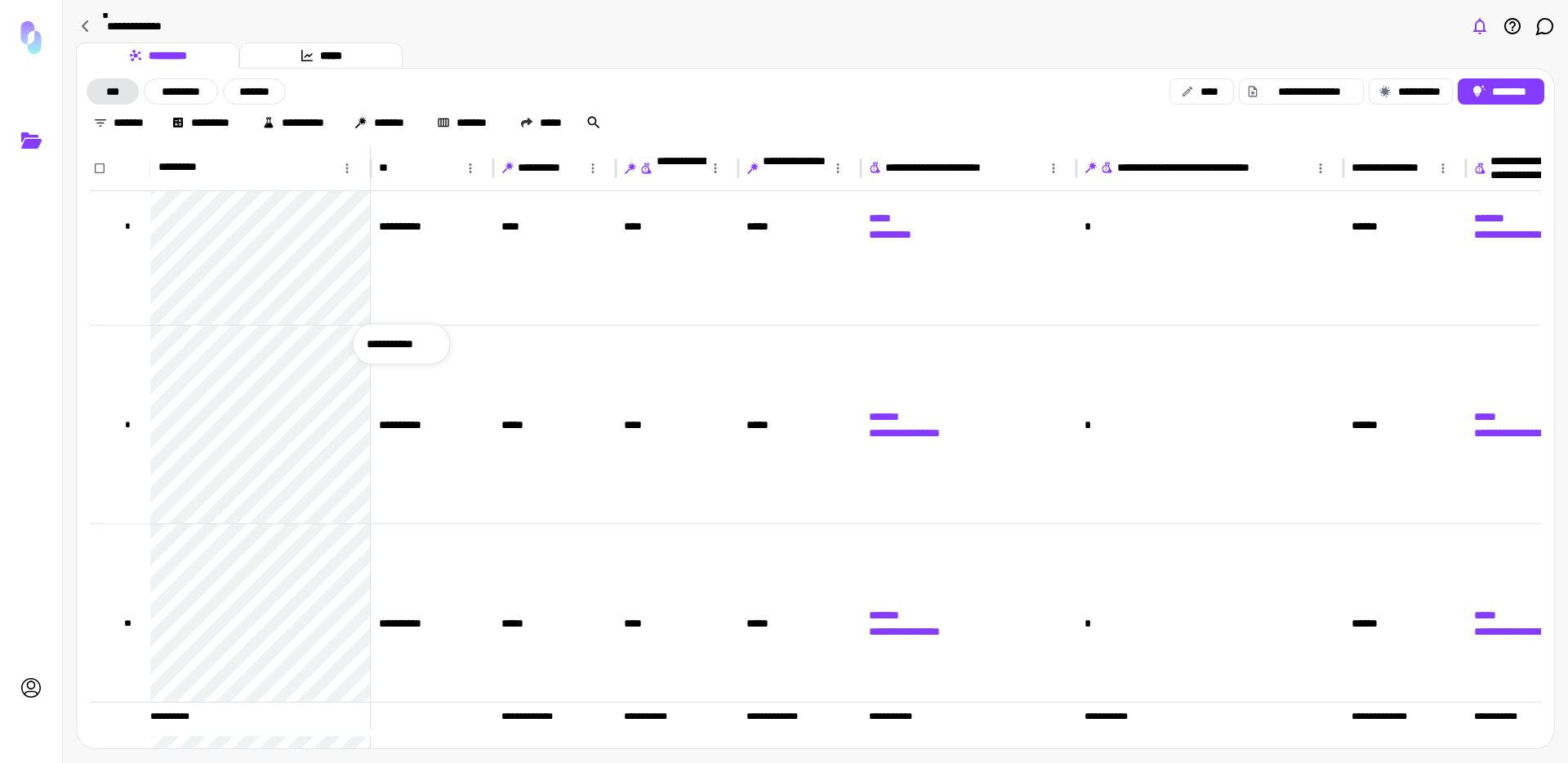 click at bounding box center (784, 382) 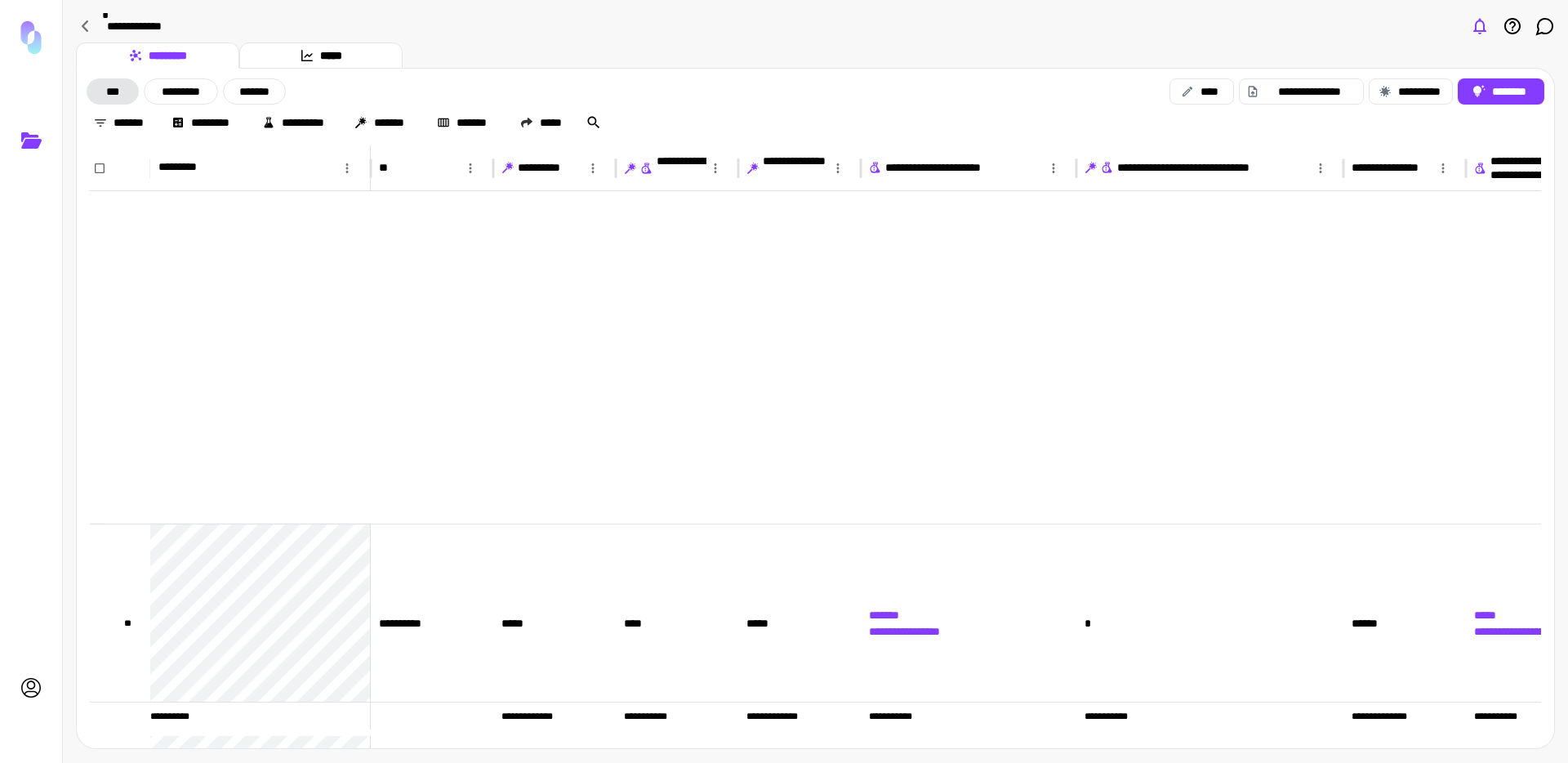 scroll, scrollTop: 2005, scrollLeft: 0, axis: vertical 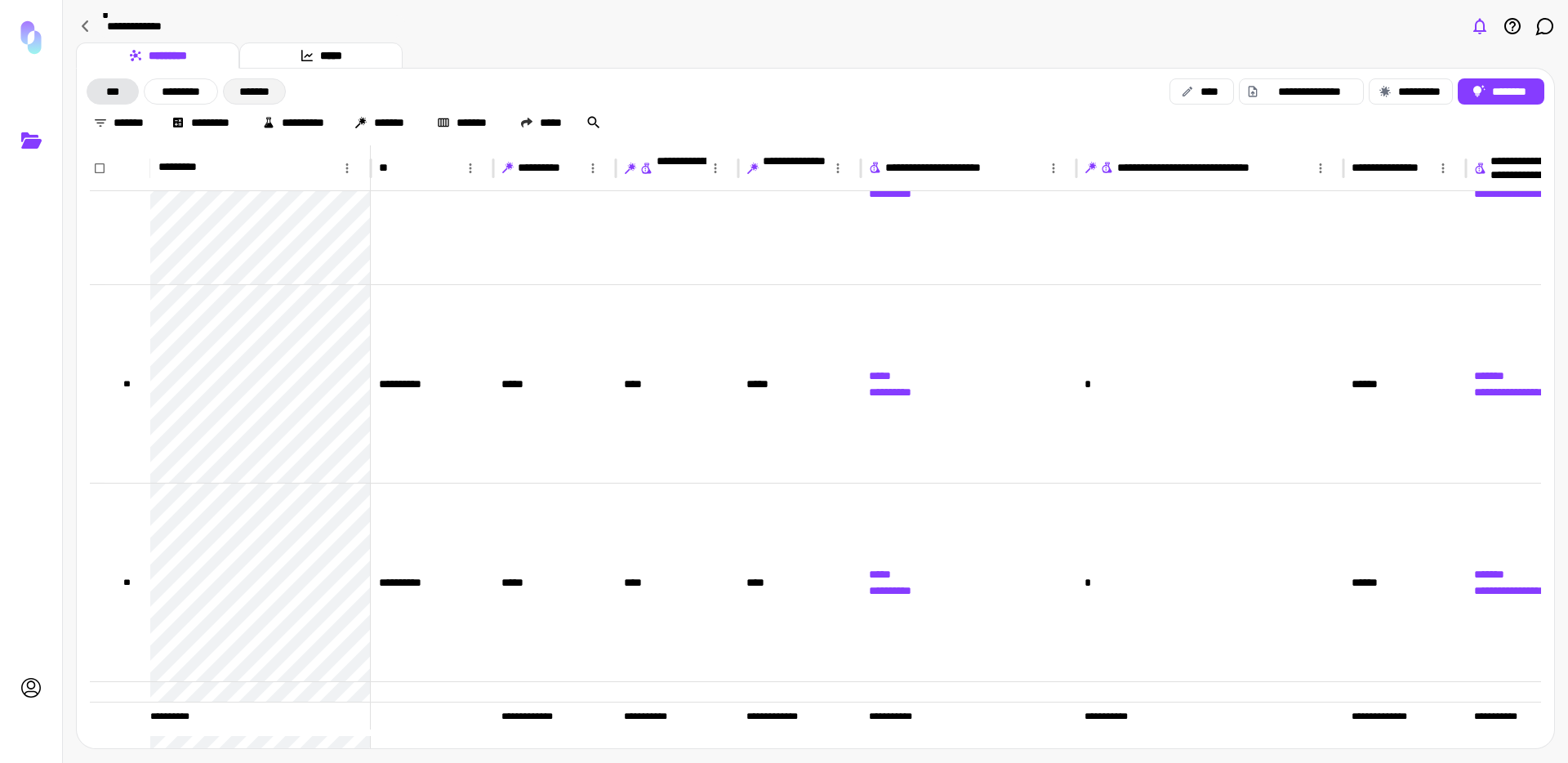 click on "*******" at bounding box center [254, 91] 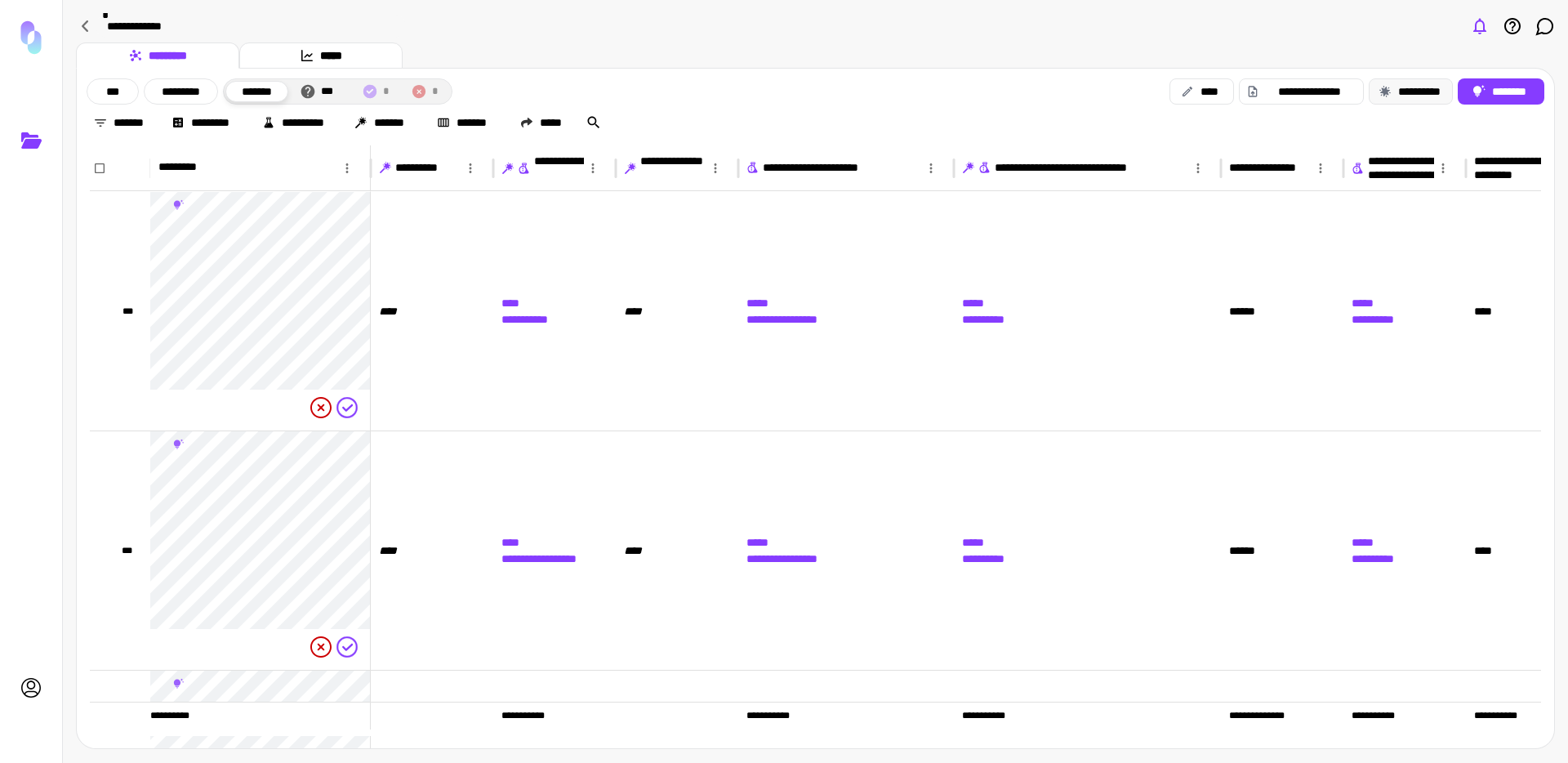 click on "**********" at bounding box center [1410, 91] 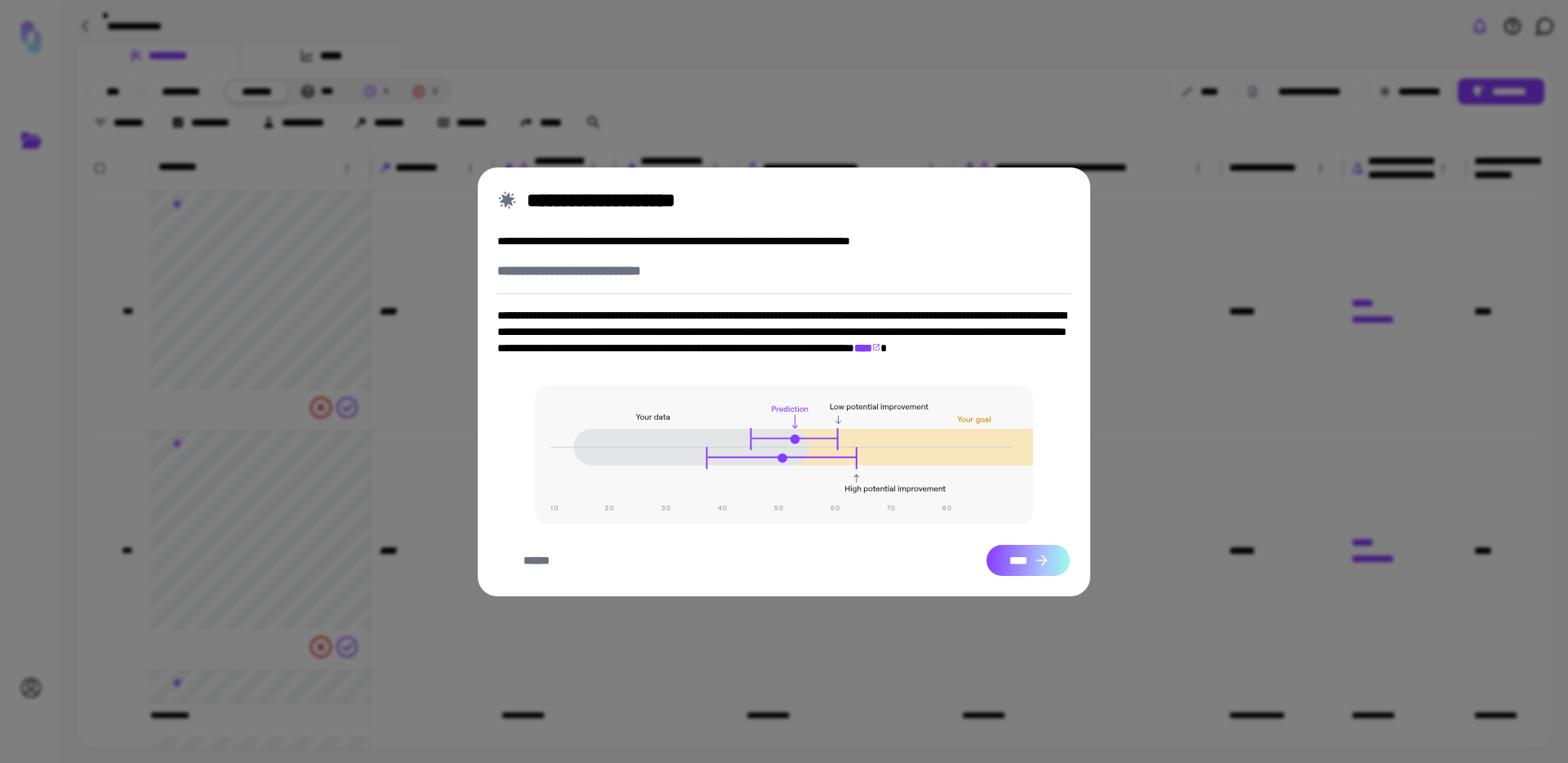 click on "****" at bounding box center (1028, 560) 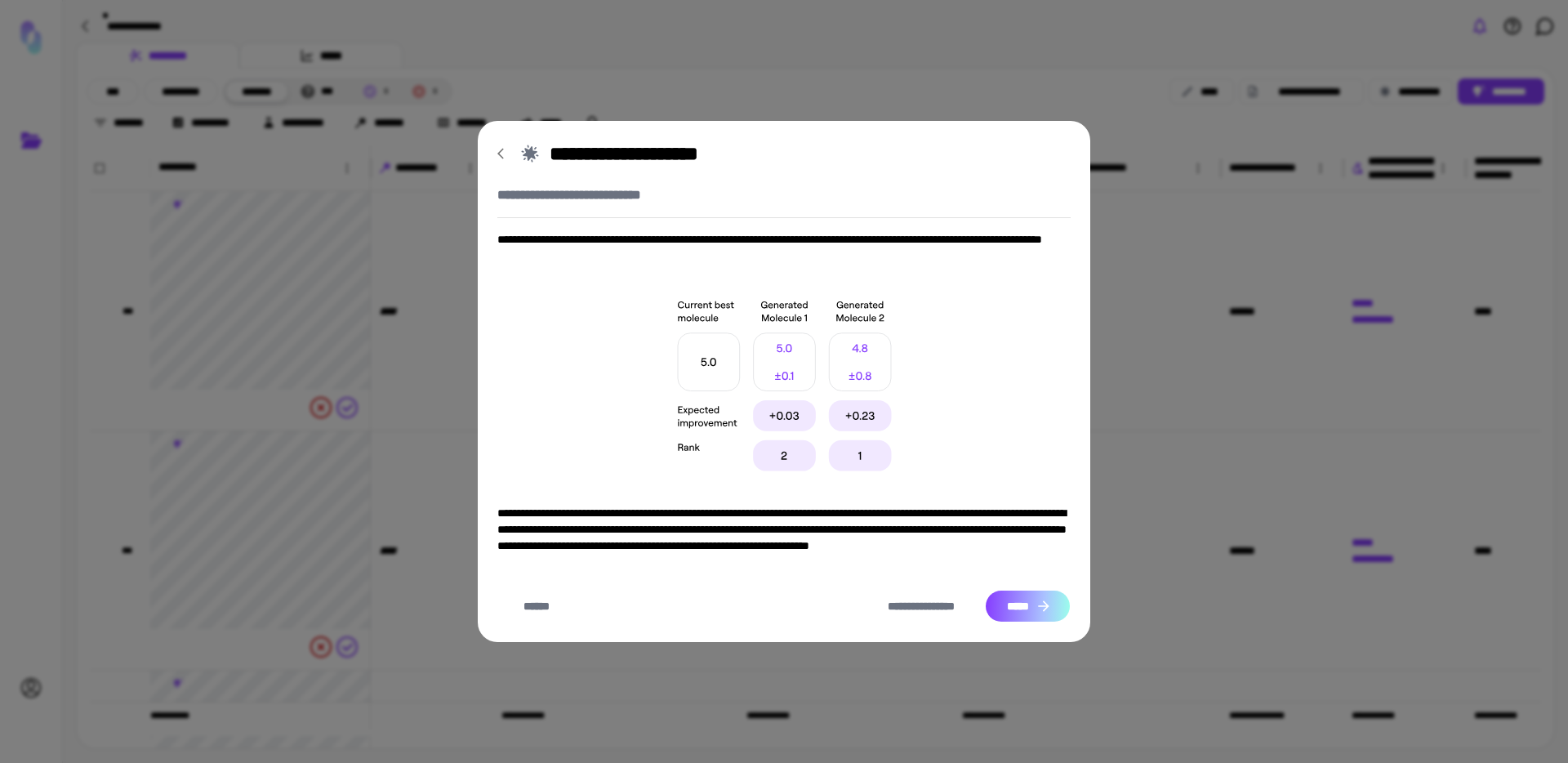 click on "*****" at bounding box center (1027, 606) 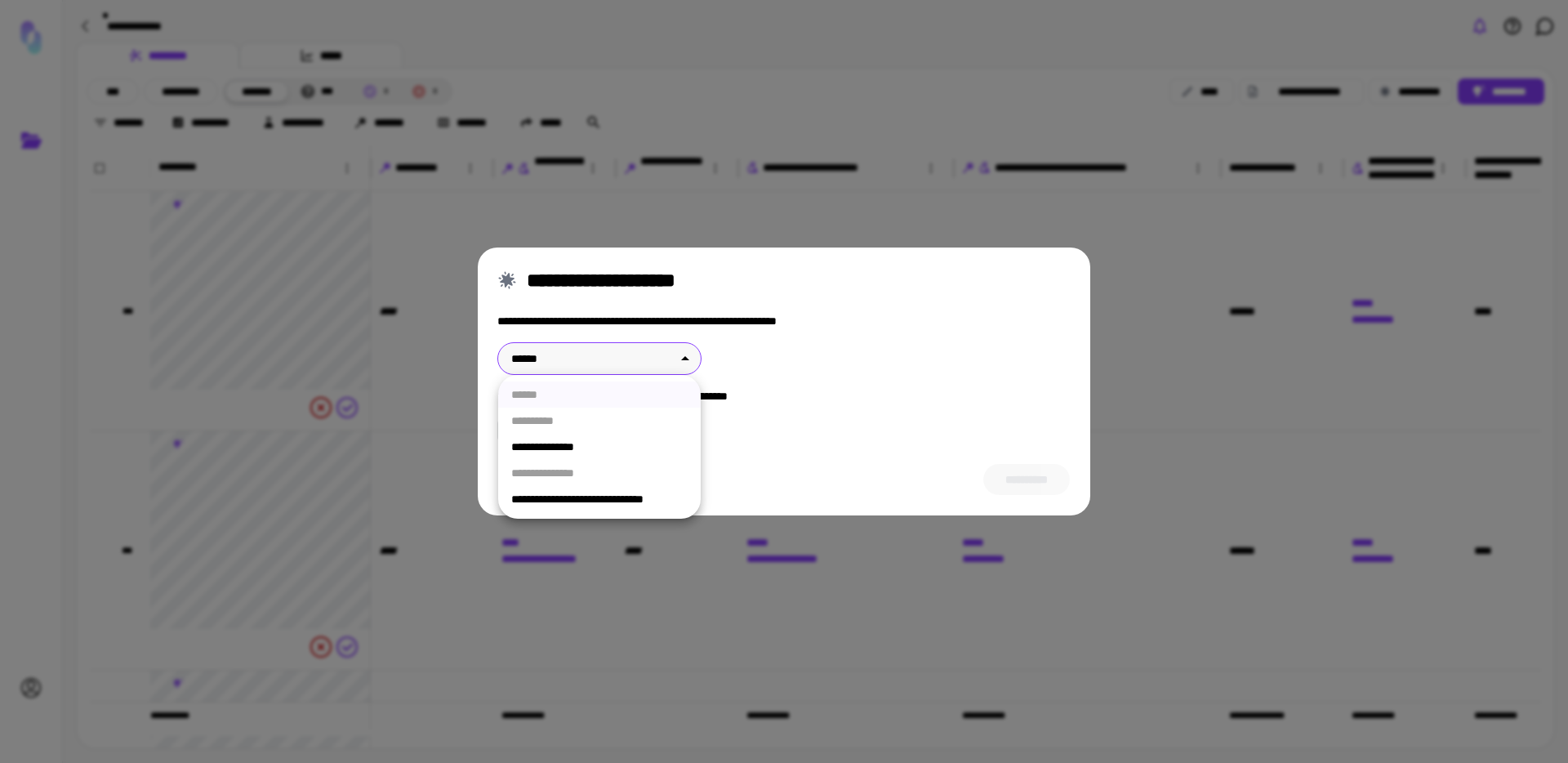 click on "[FIRST] [LAST] [STREET] [CITY], [STATE] [ZIP]" at bounding box center (784, 382) 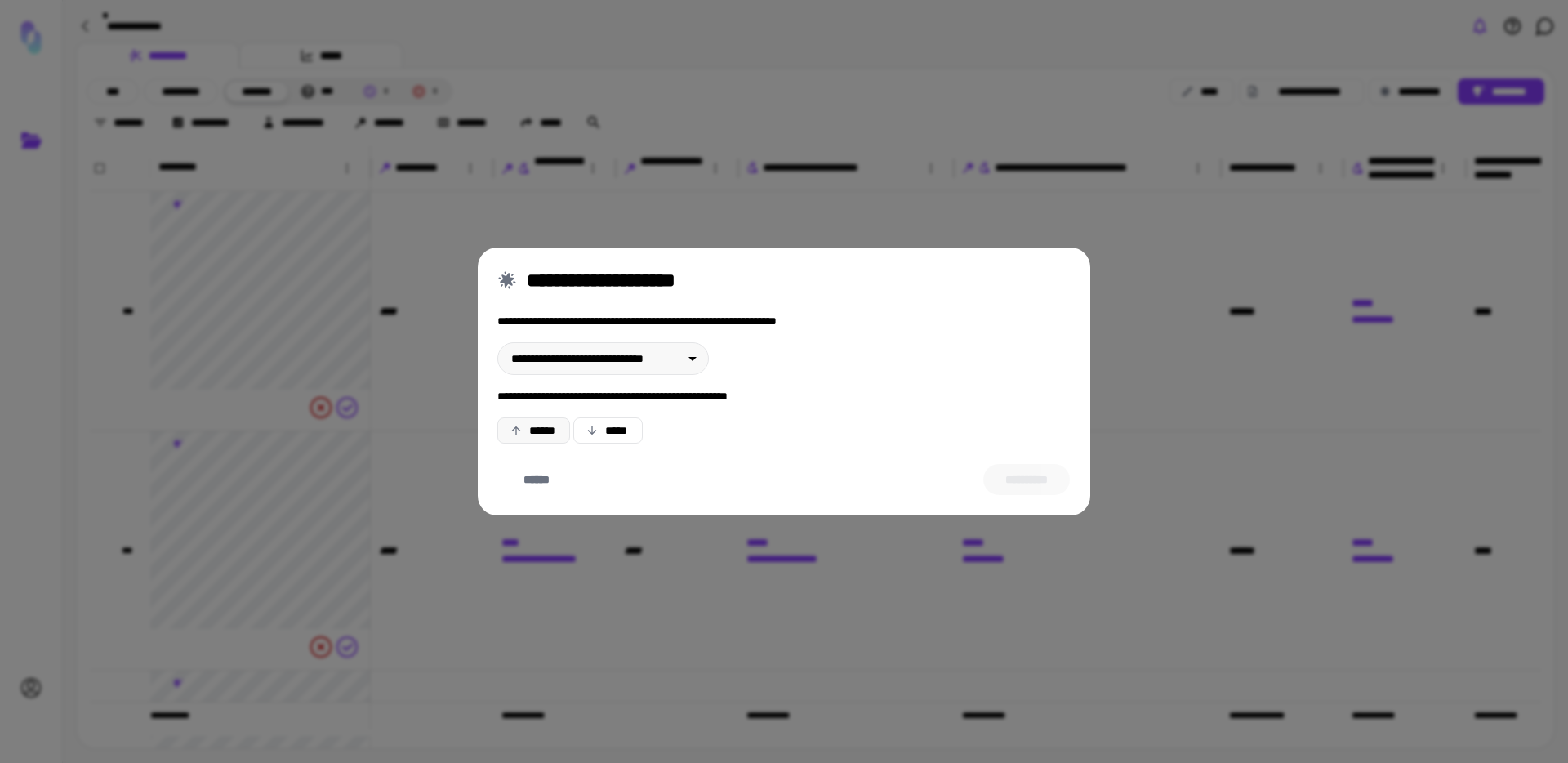 click on "******" at bounding box center (533, 431) 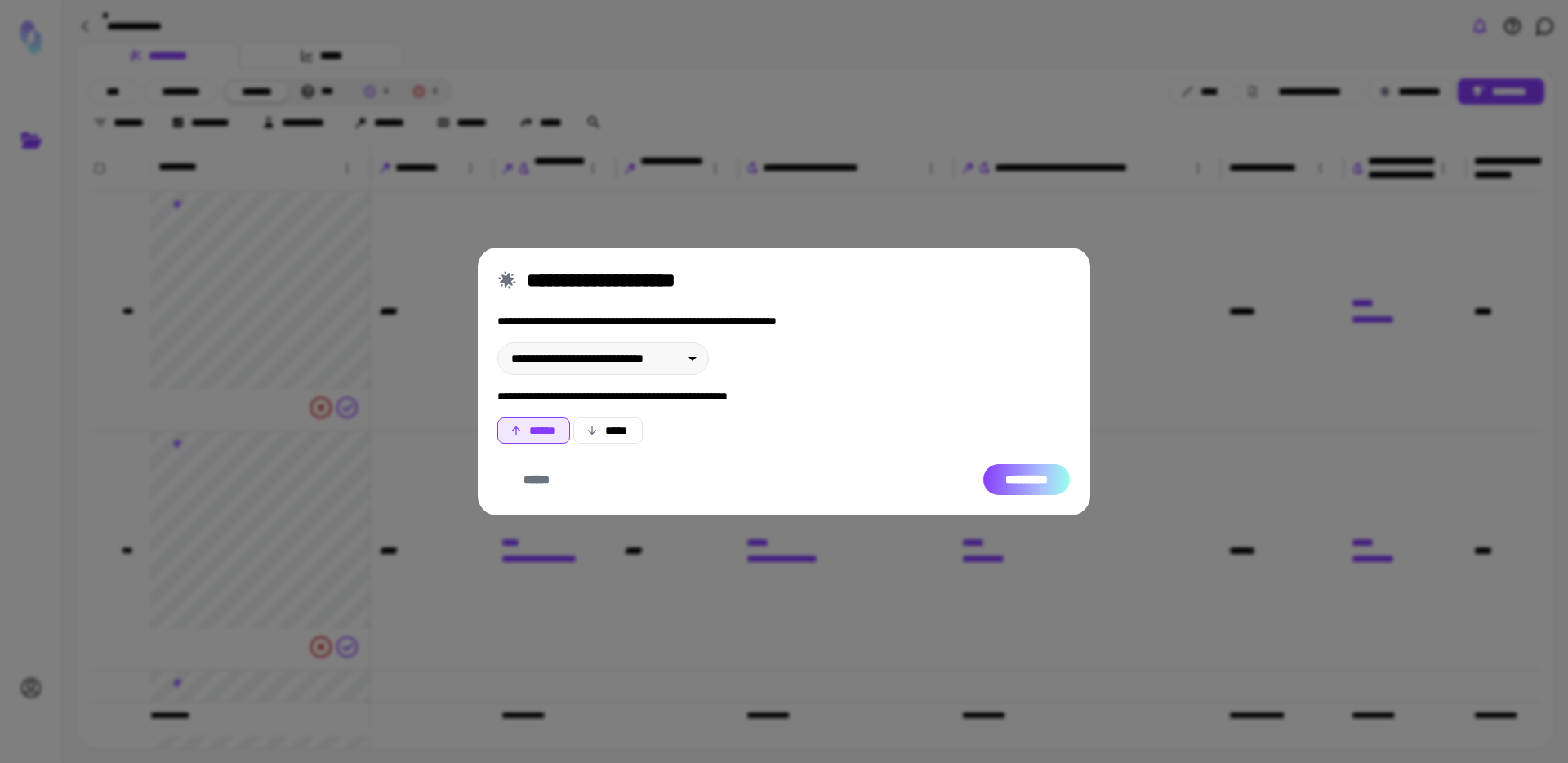 click on "**********" at bounding box center [1027, 480] 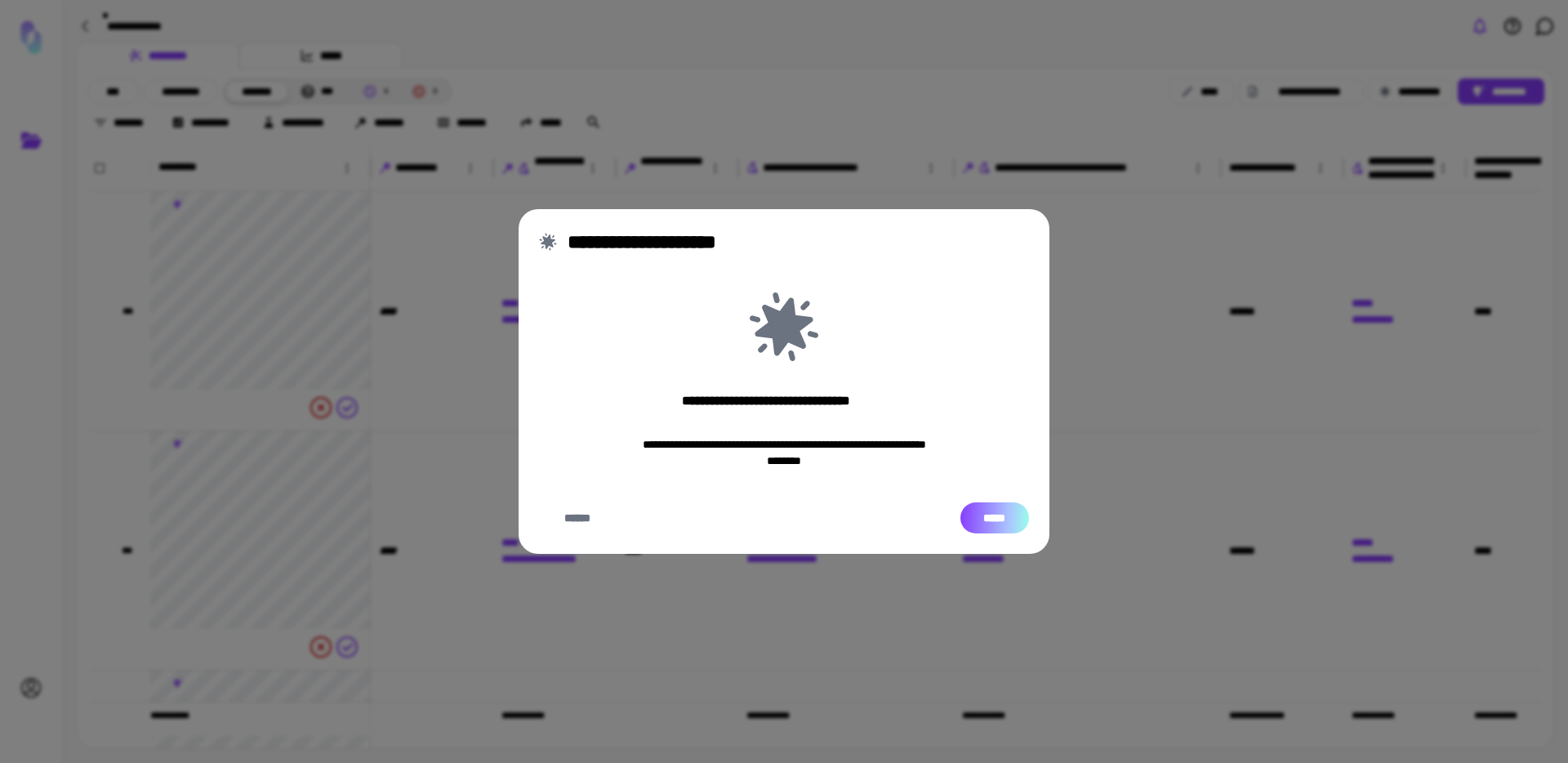 click on "*****" at bounding box center [995, 518] 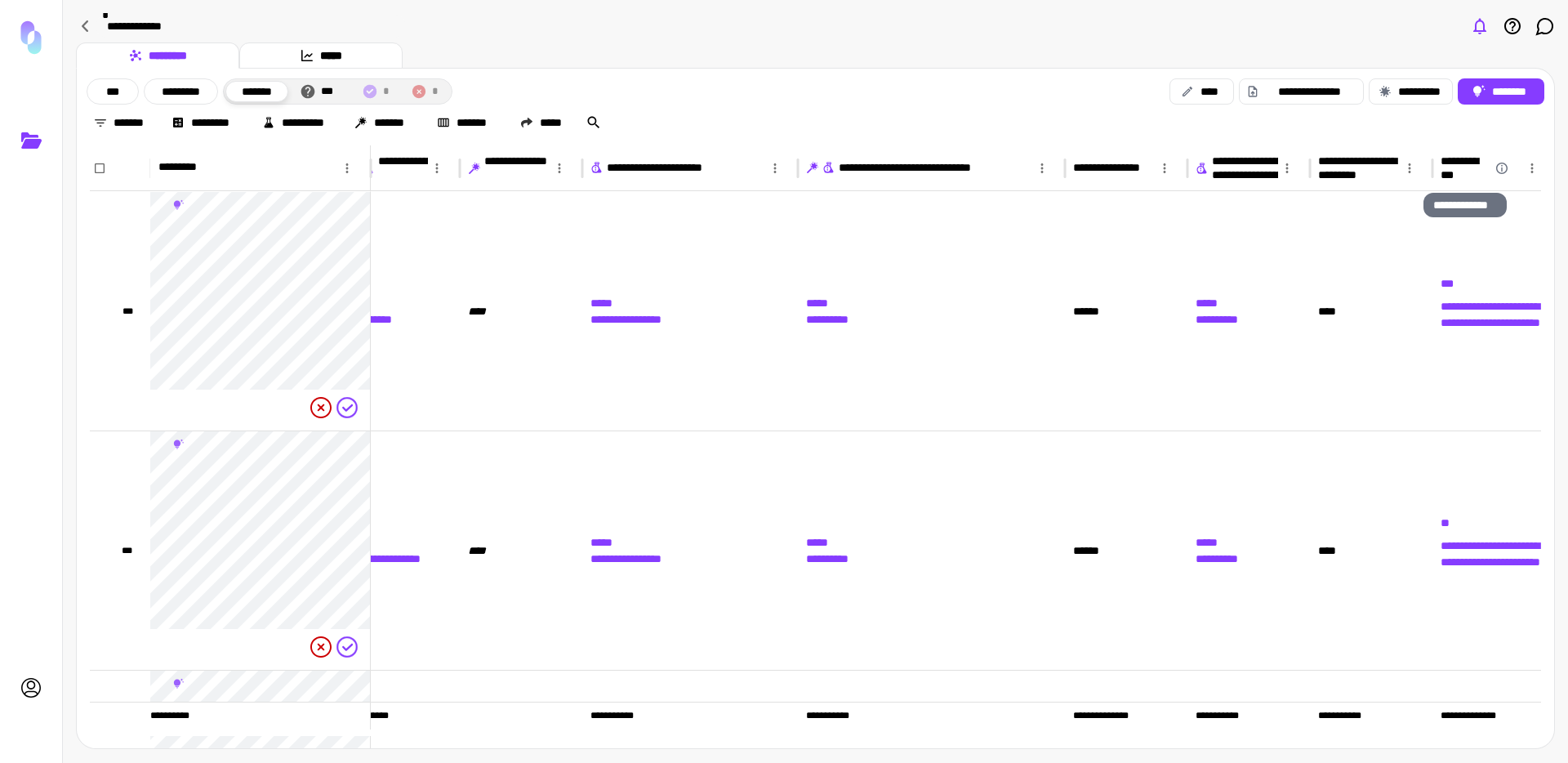 click on "**********" at bounding box center (1464, 168) 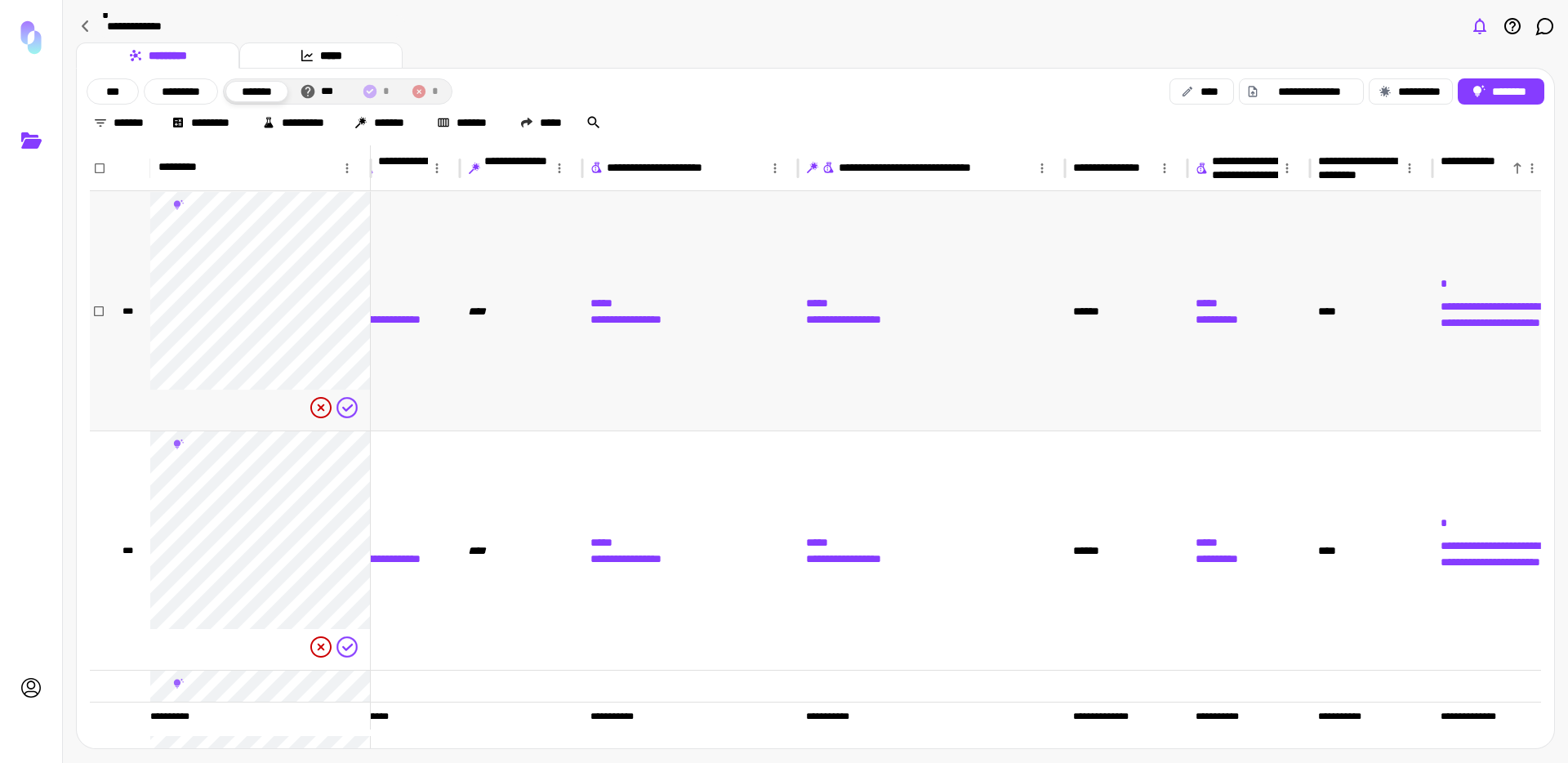 scroll, scrollTop: 104, scrollLeft: 156, axis: both 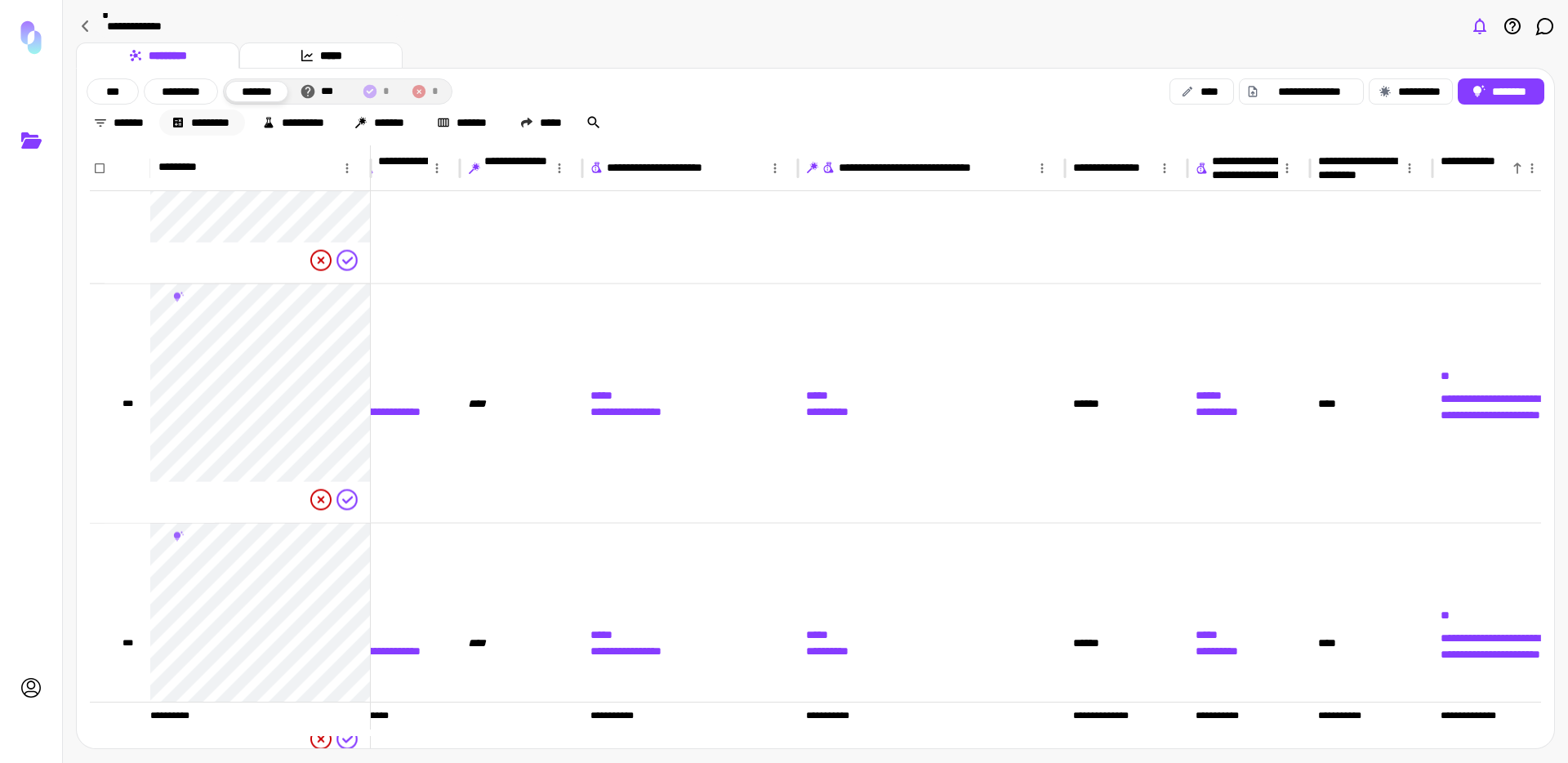 click on "*********" at bounding box center [202, 123] 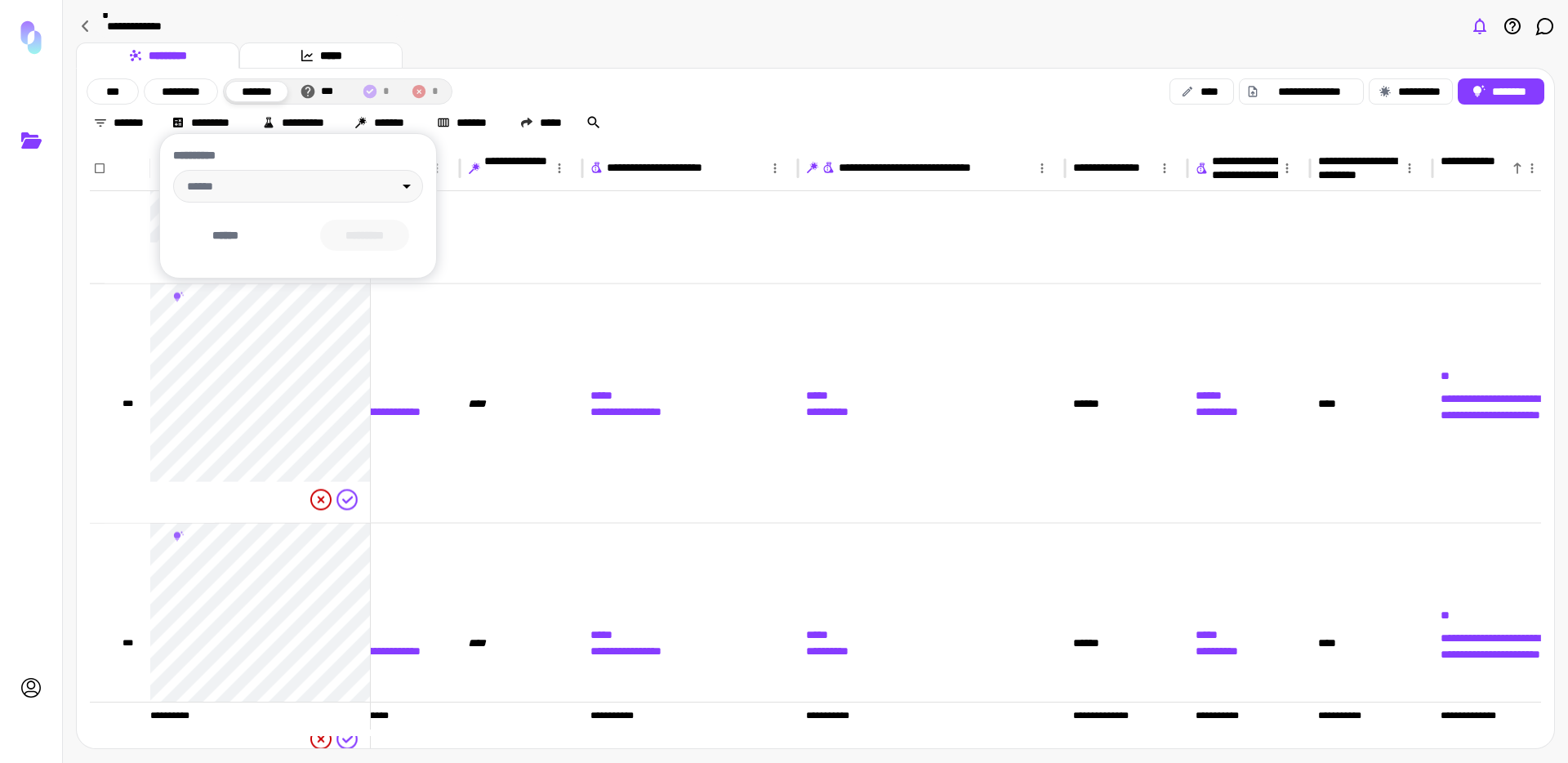 click at bounding box center (784, 382) 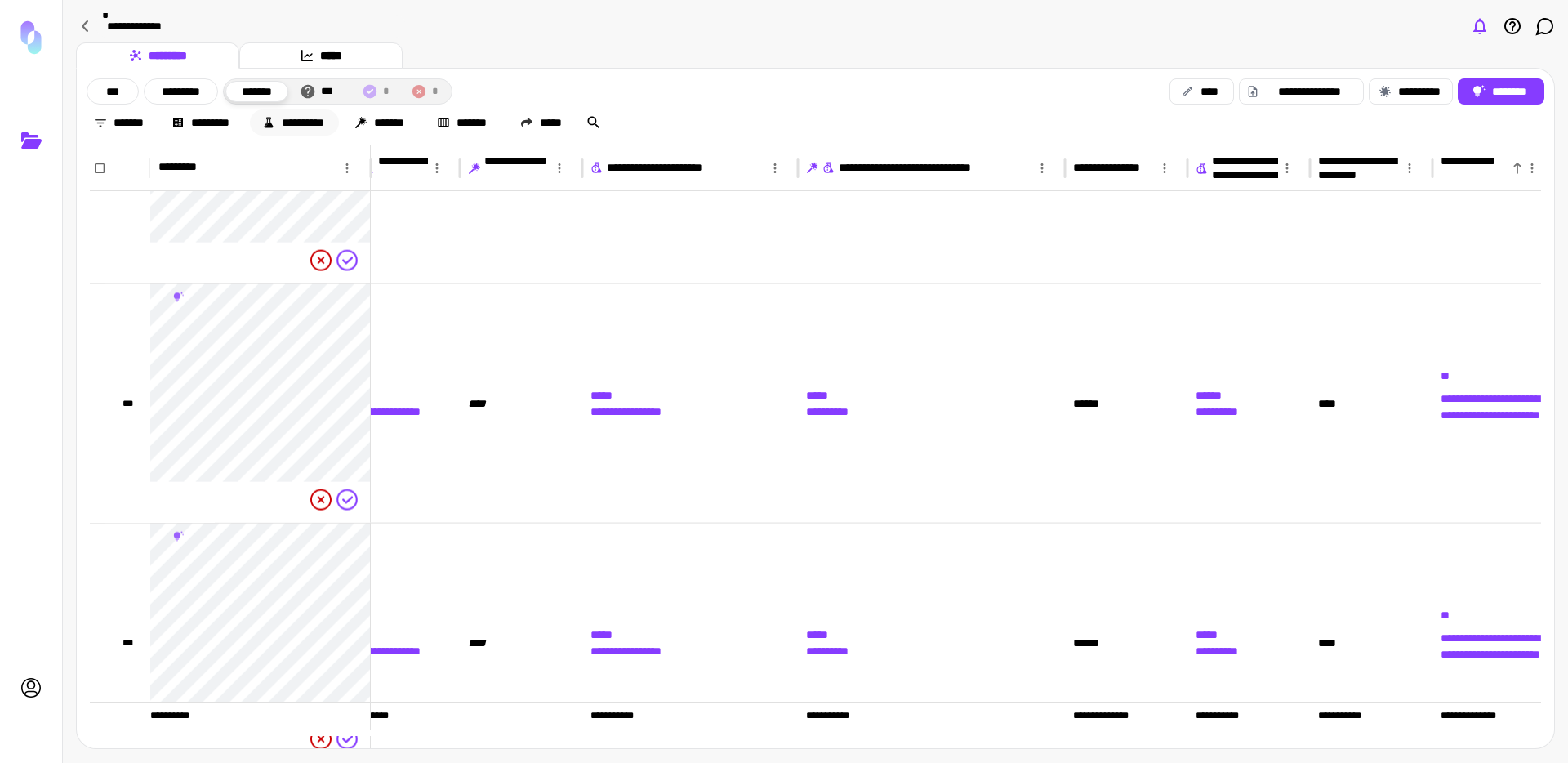click on "**********" at bounding box center (294, 123) 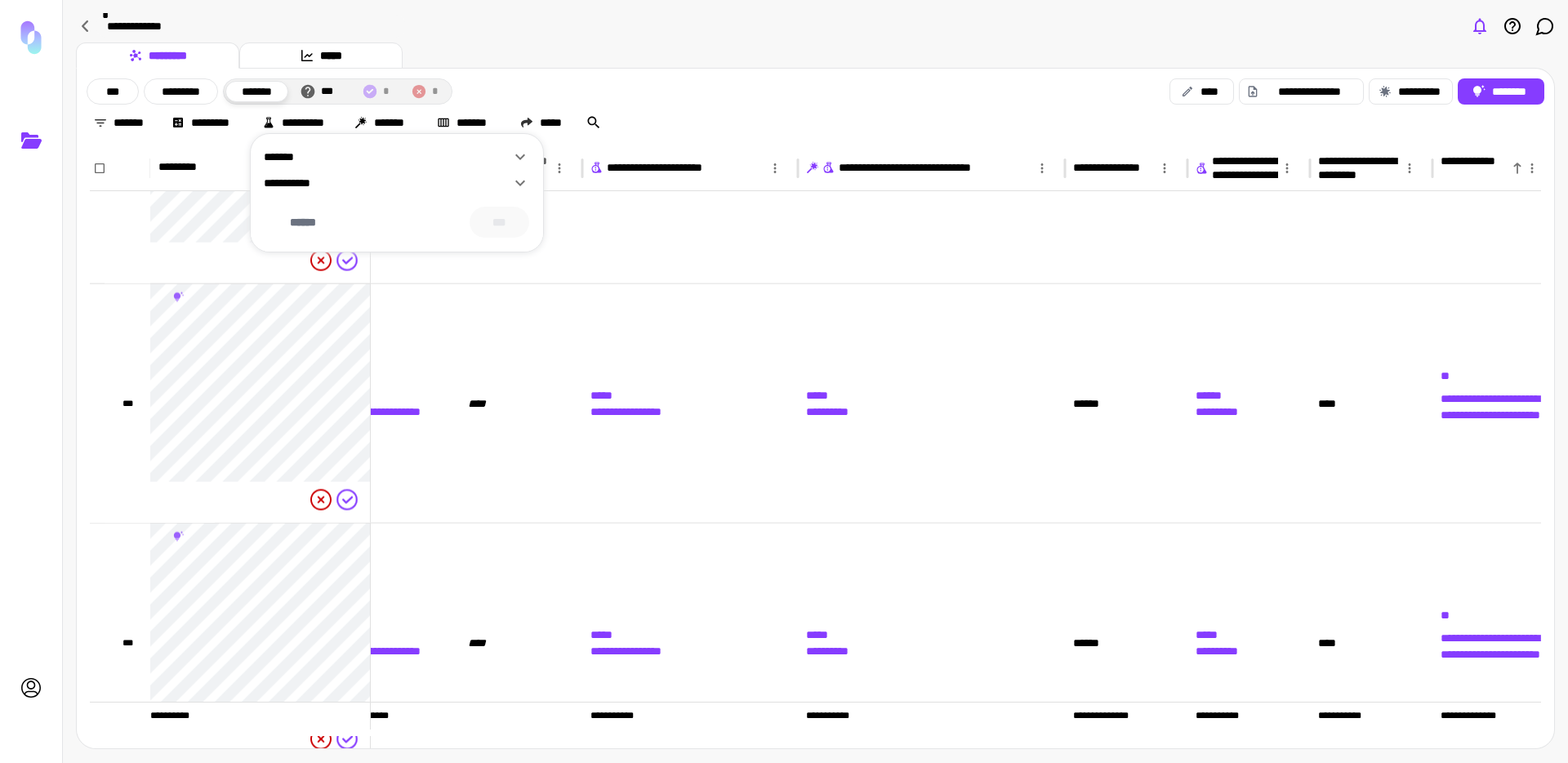 click on "*******" at bounding box center [387, 157] 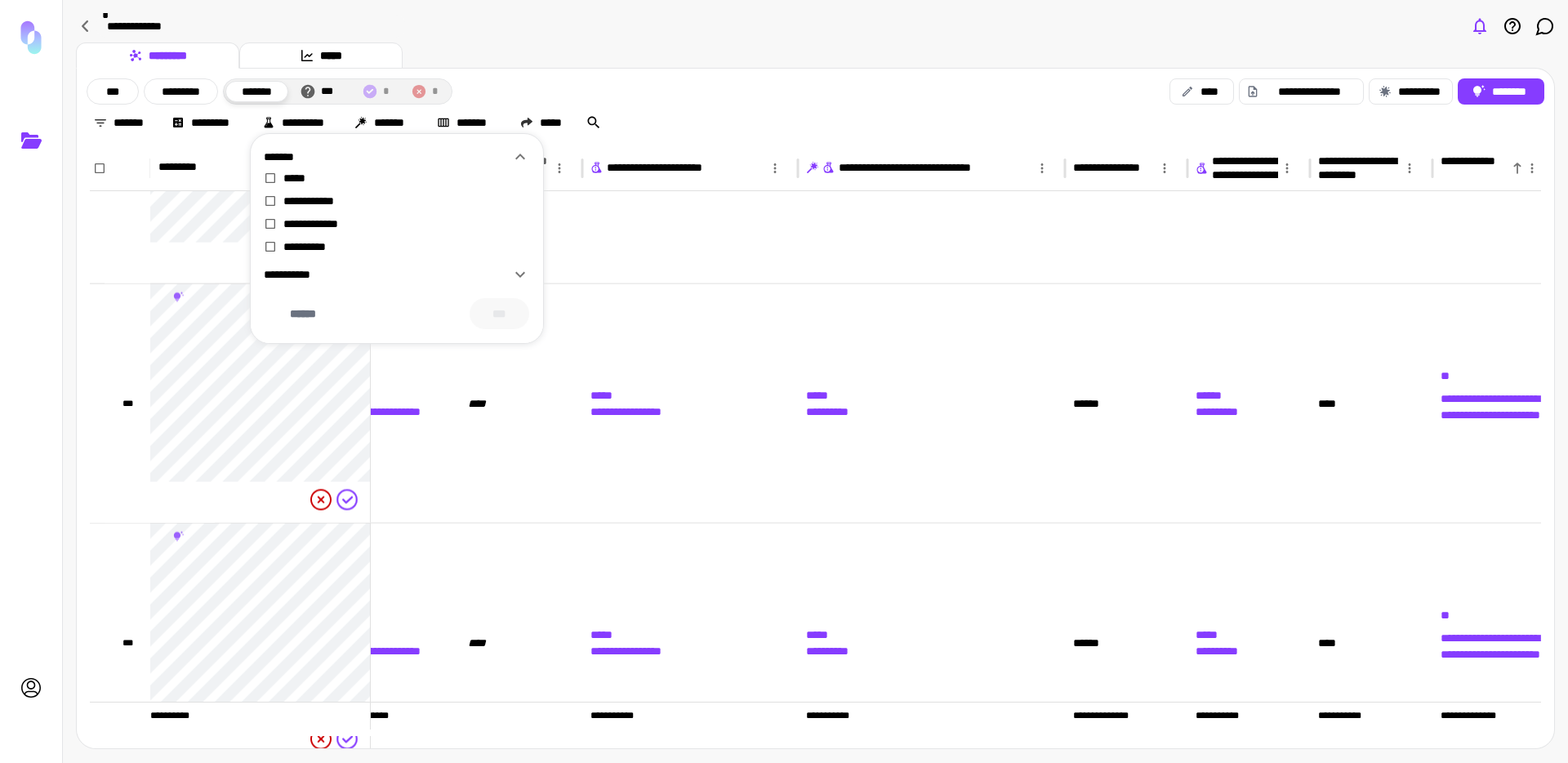 click on "**********" at bounding box center (387, 274) 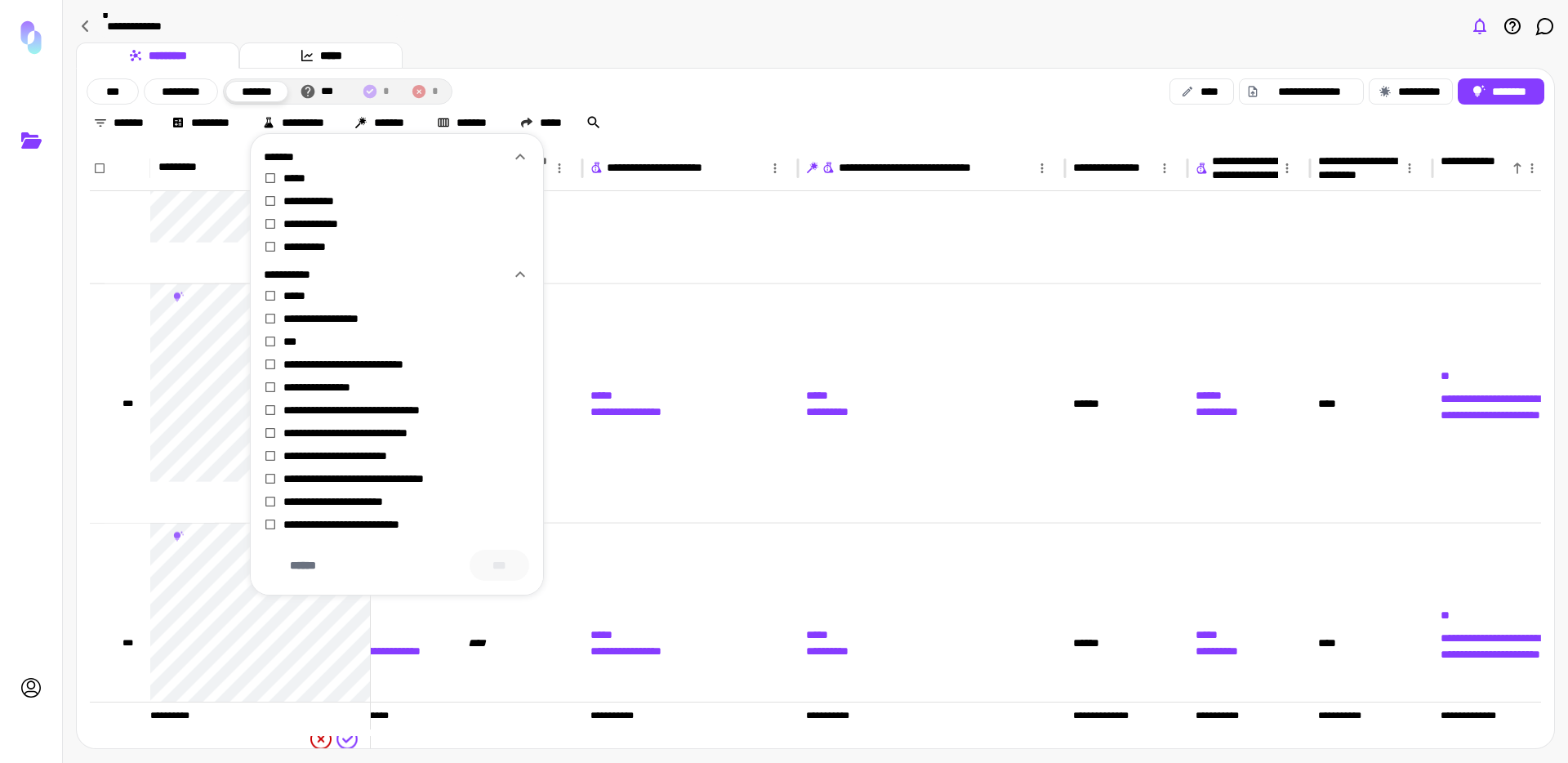 click at bounding box center (784, 382) 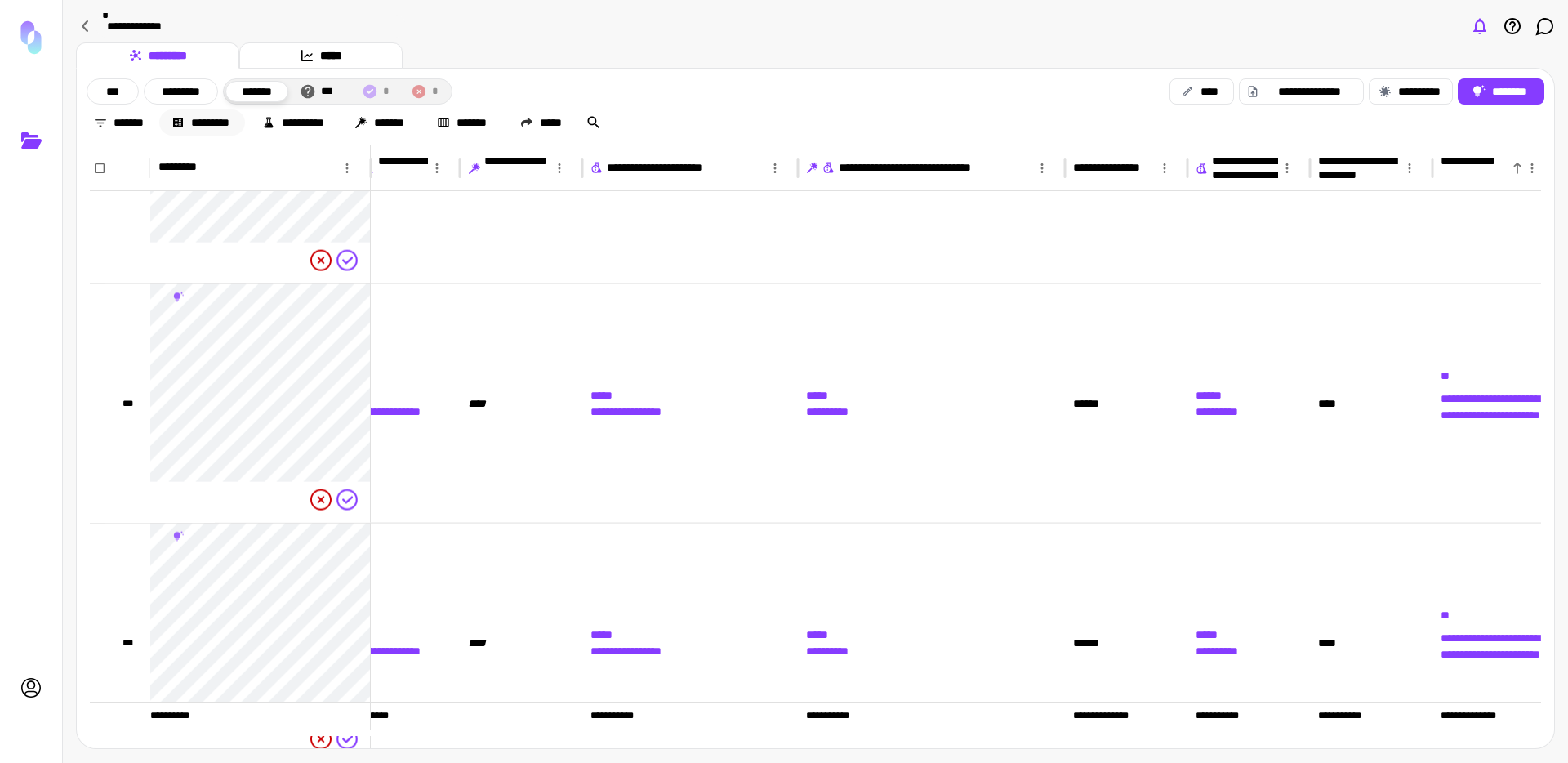 click on "*********" at bounding box center (202, 123) 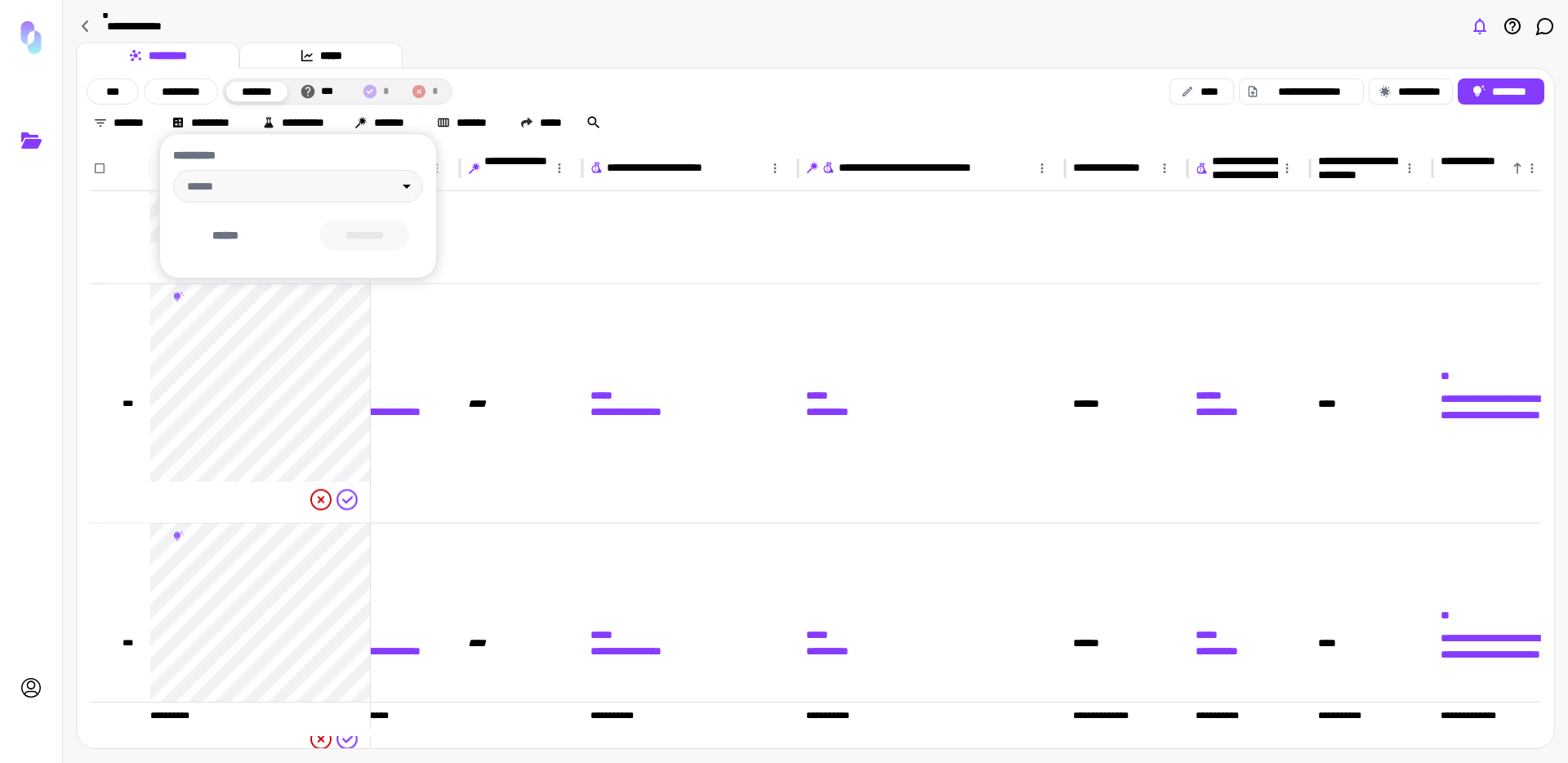 click on "**********" at bounding box center (298, 155) 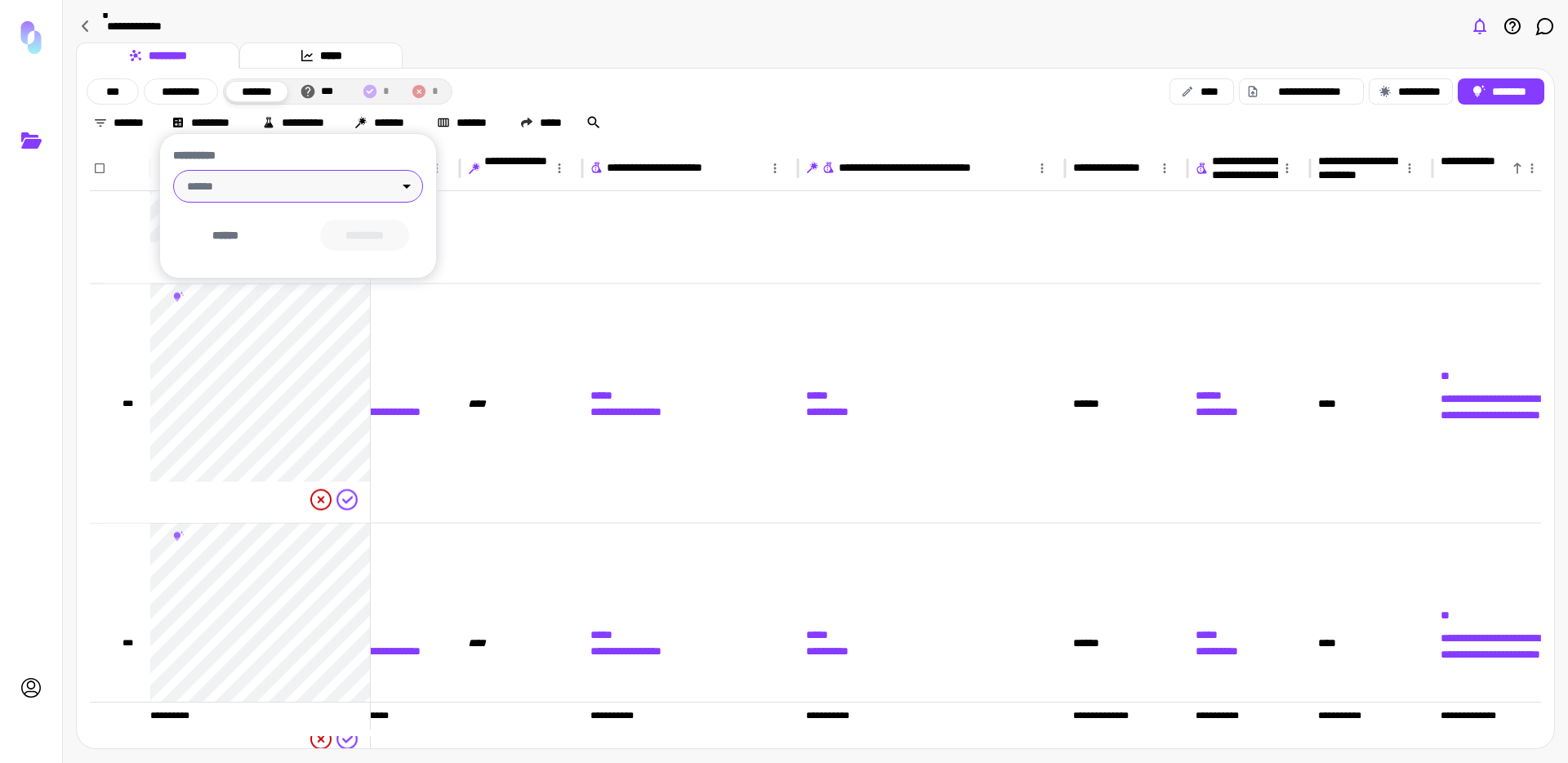 click on "[FIRST] [LAST] [STREET] [CITY], [STATE] [ZIP]" at bounding box center [784, 382] 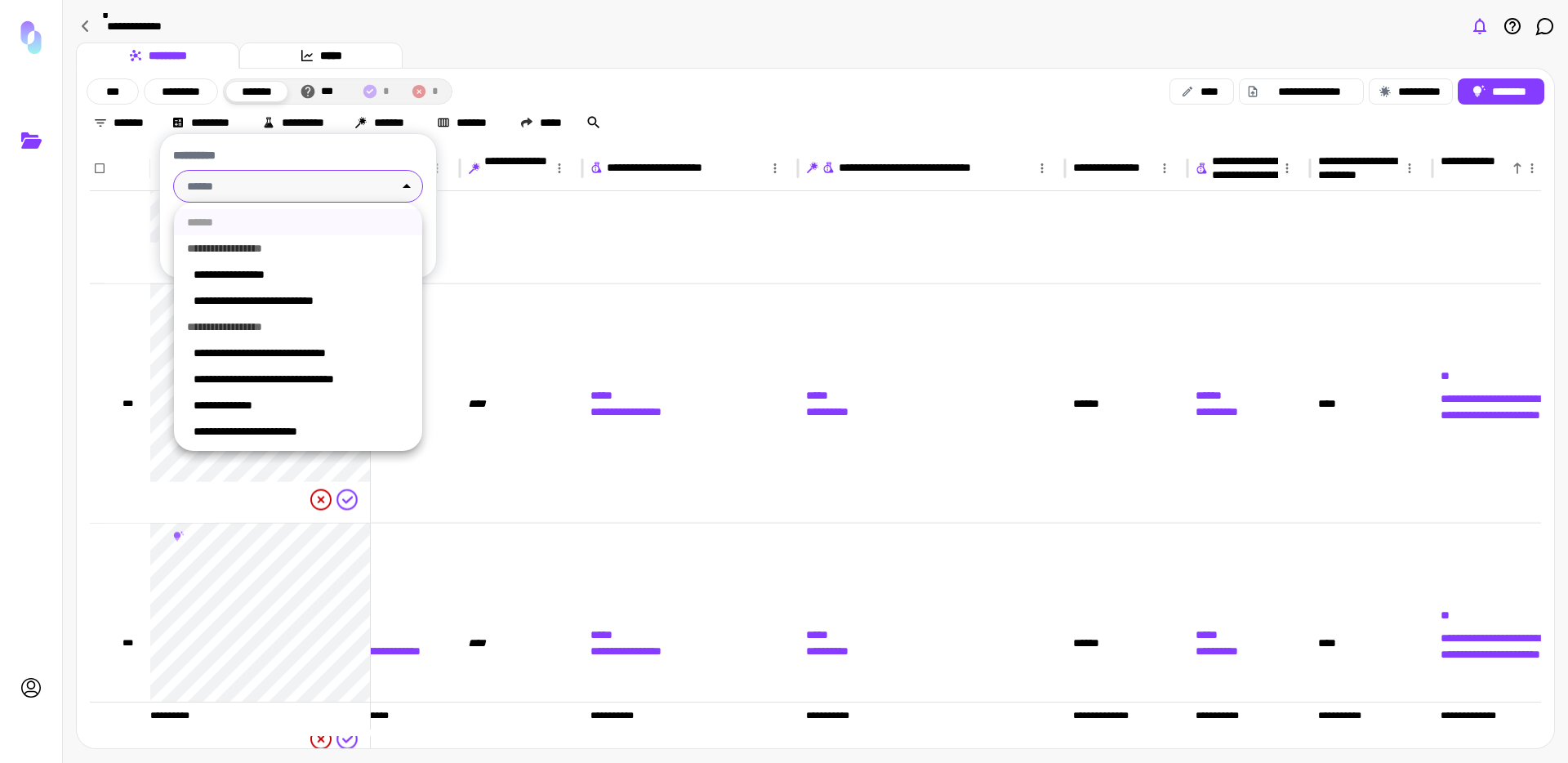 click at bounding box center (784, 382) 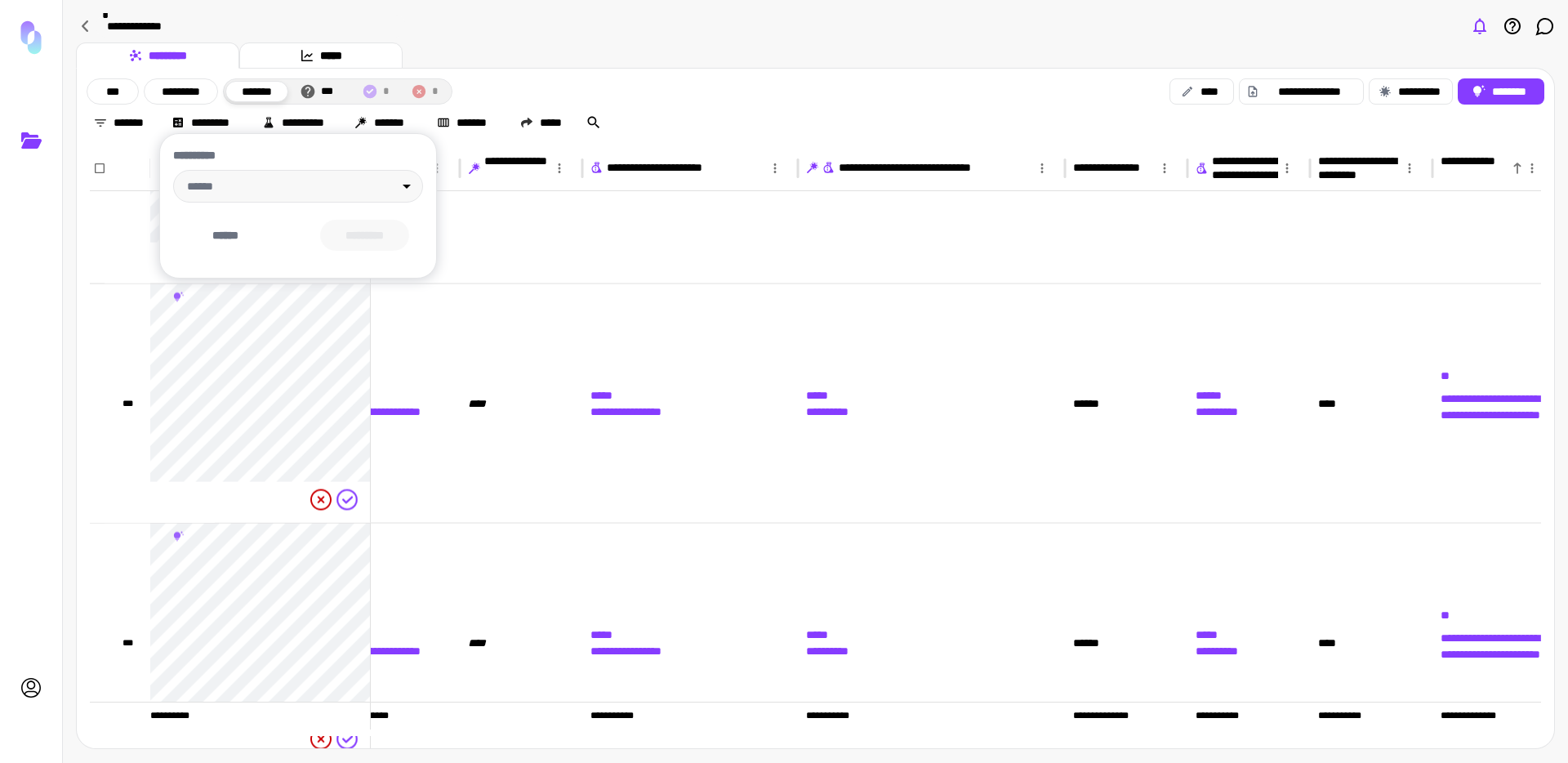 click at bounding box center (784, 382) 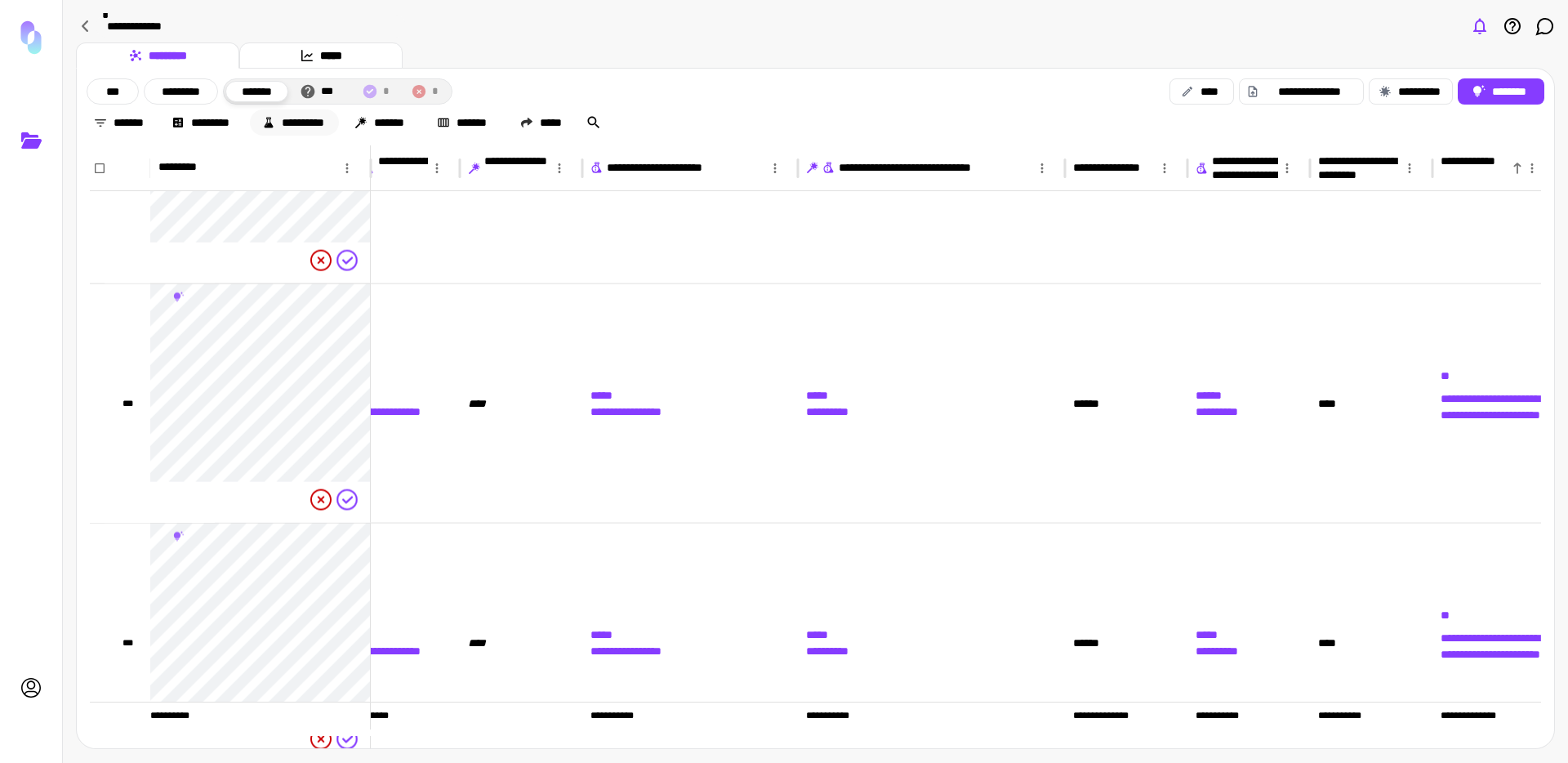 click on "**********" at bounding box center [294, 123] 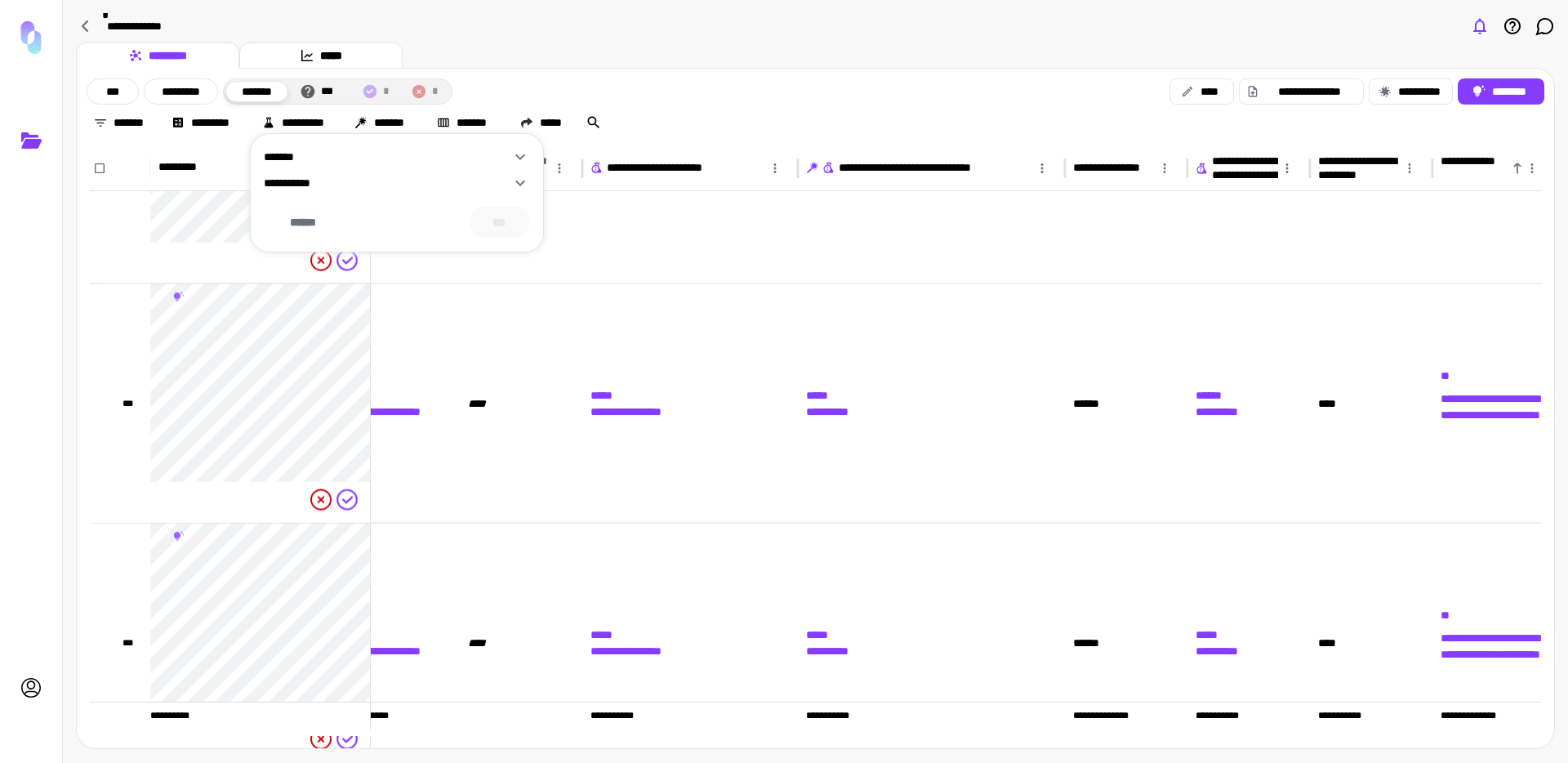 click on "**********" at bounding box center [387, 183] 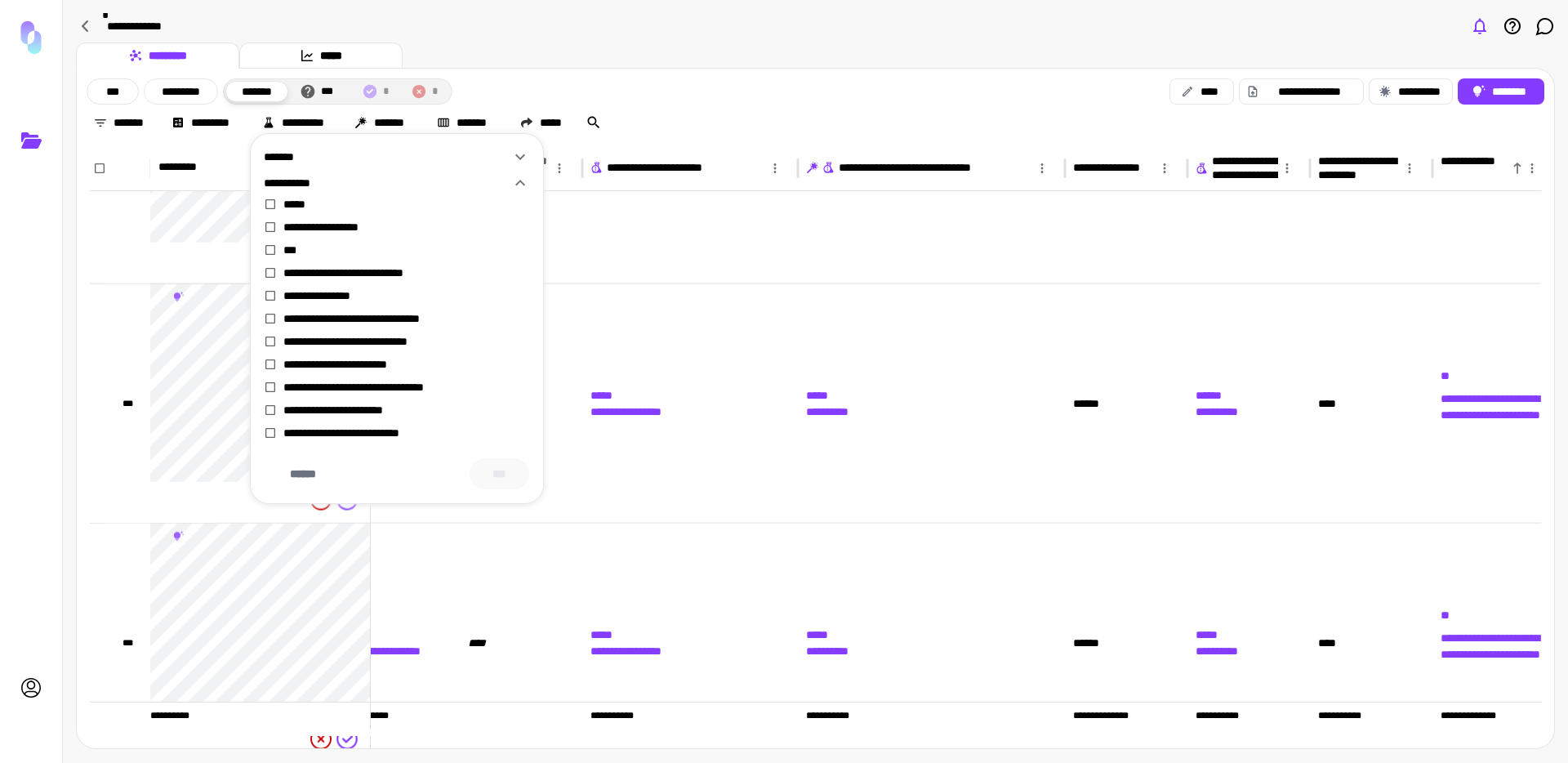 click on "*******" at bounding box center (387, 157) 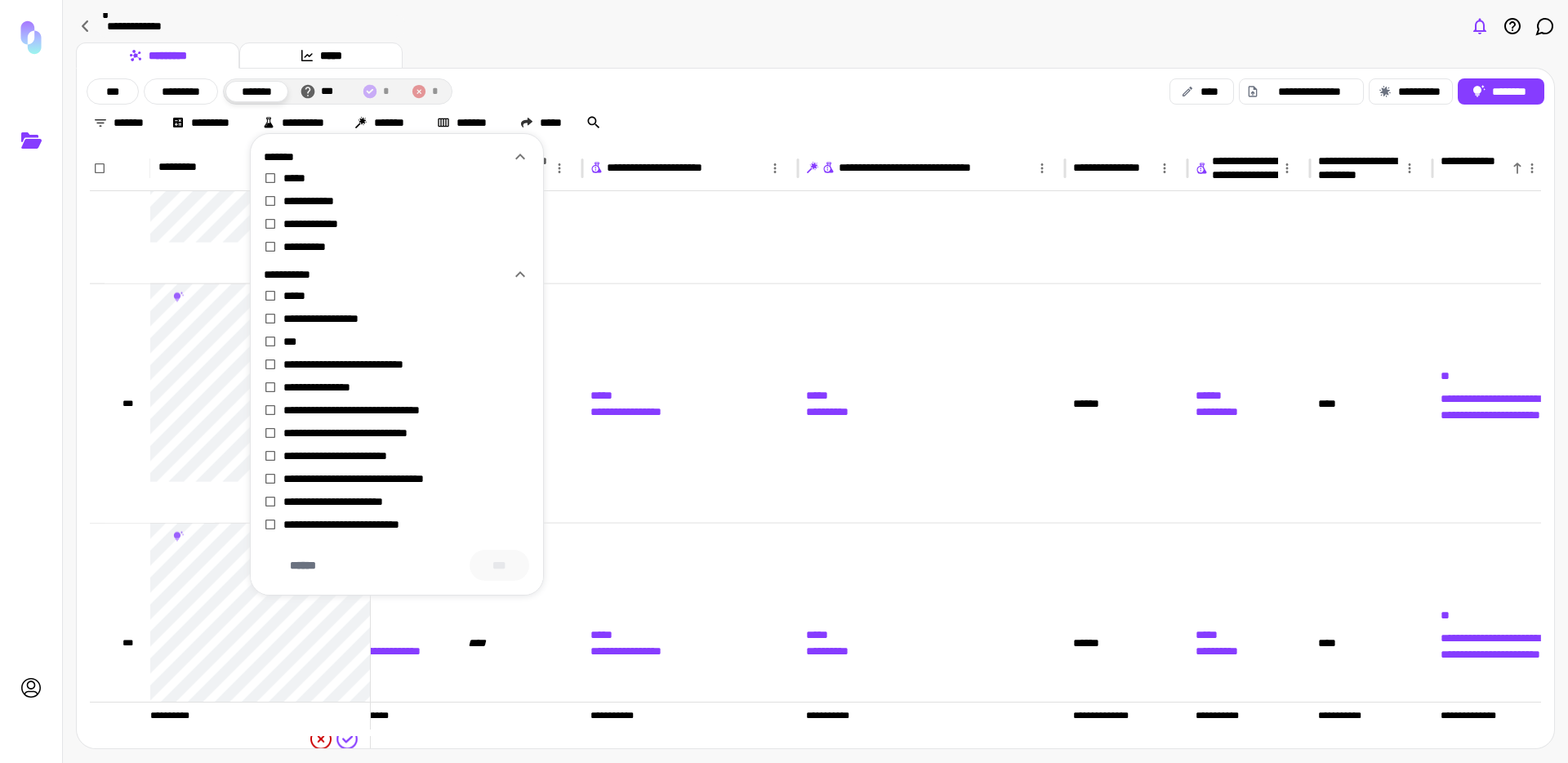click 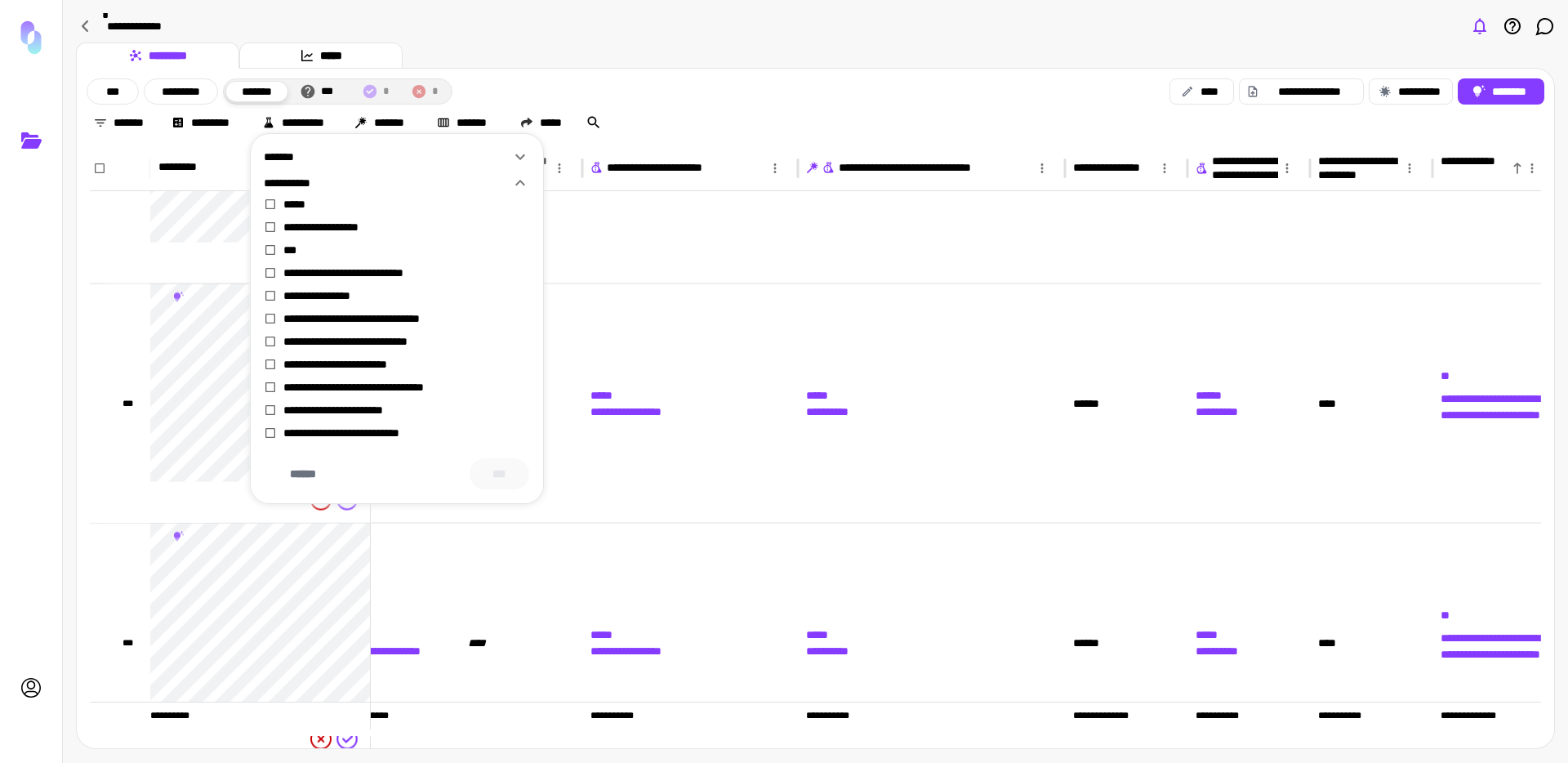 click 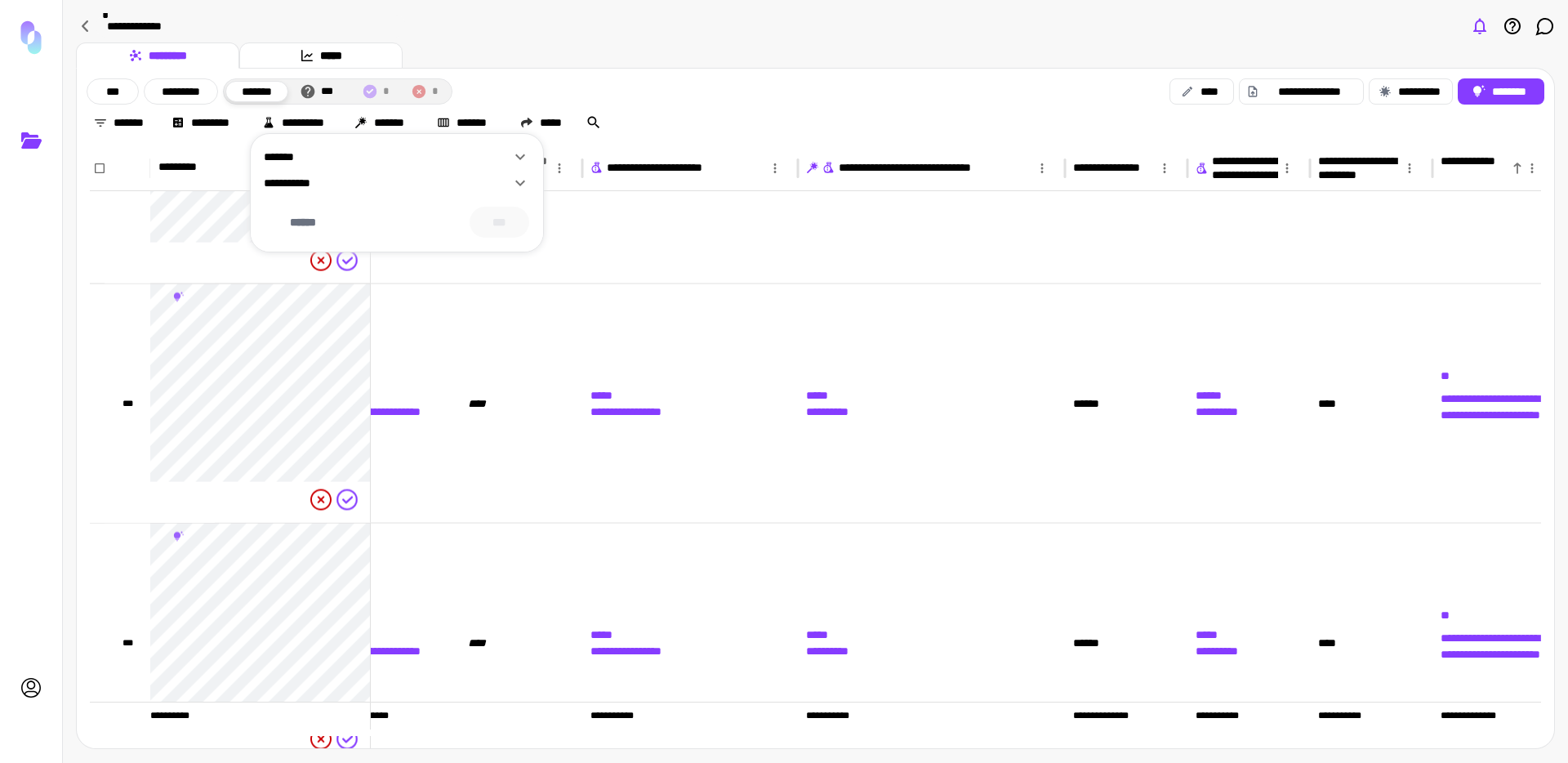 click on "**********" at bounding box center [397, 180] 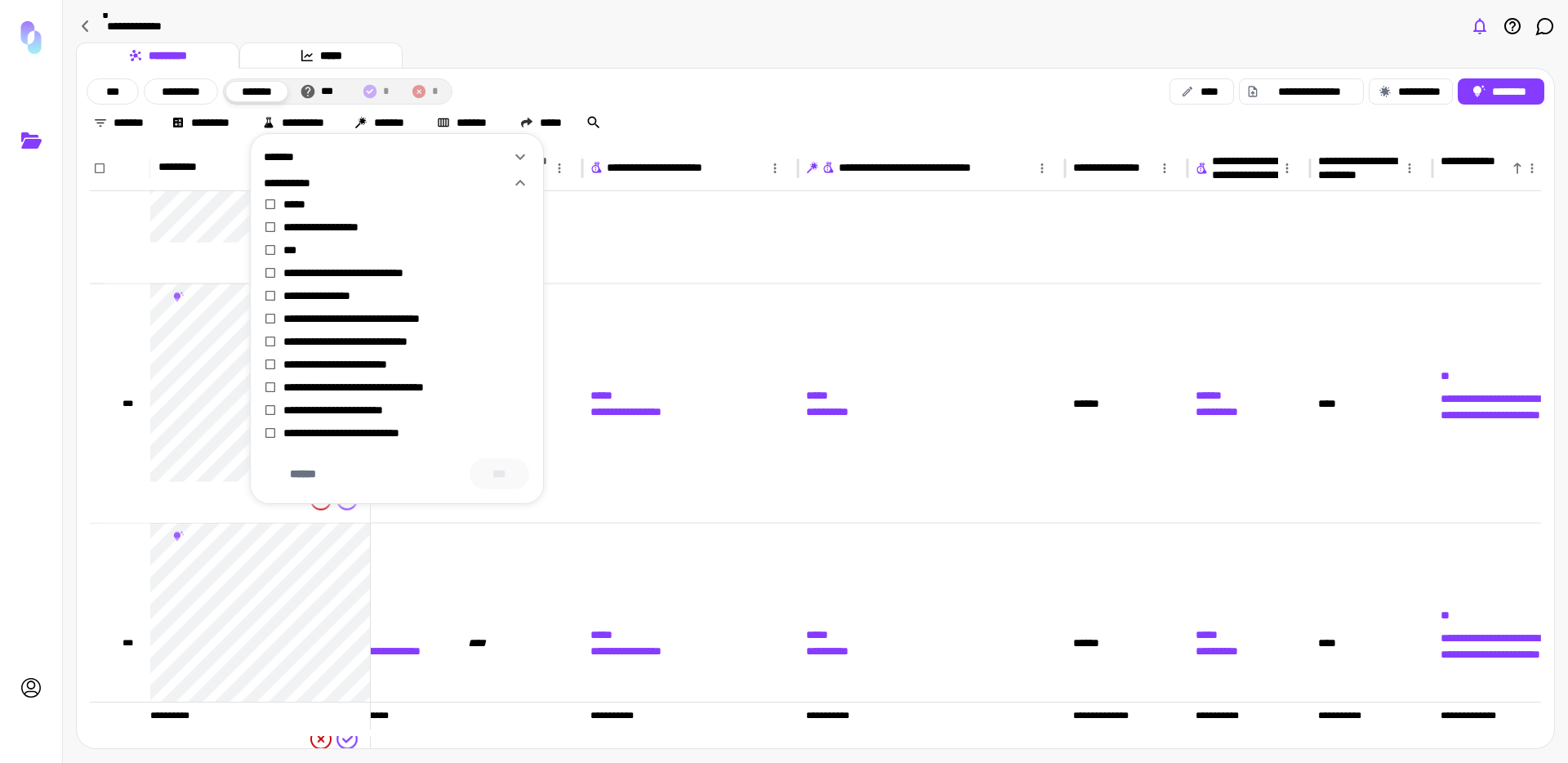 click 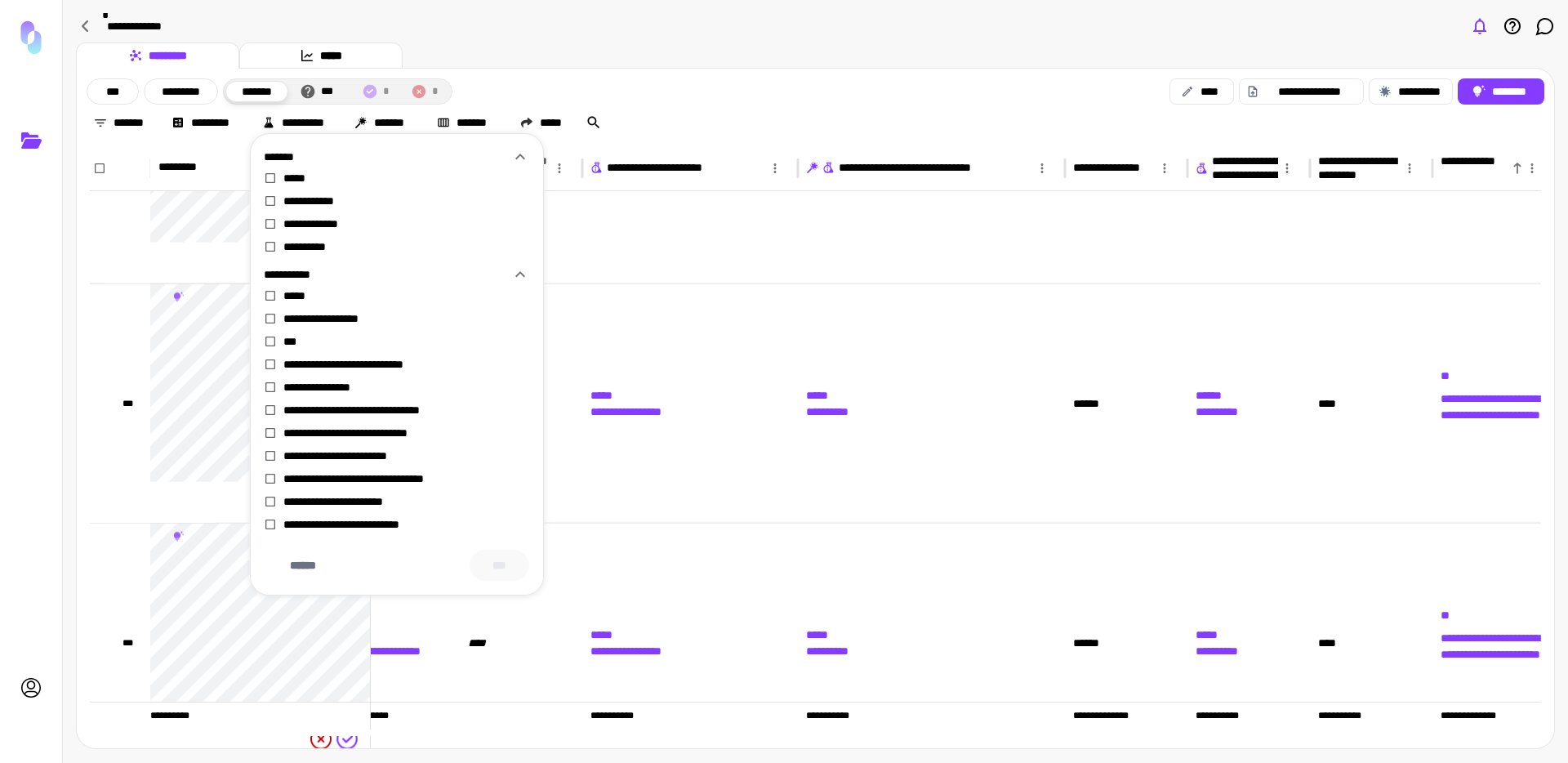 click 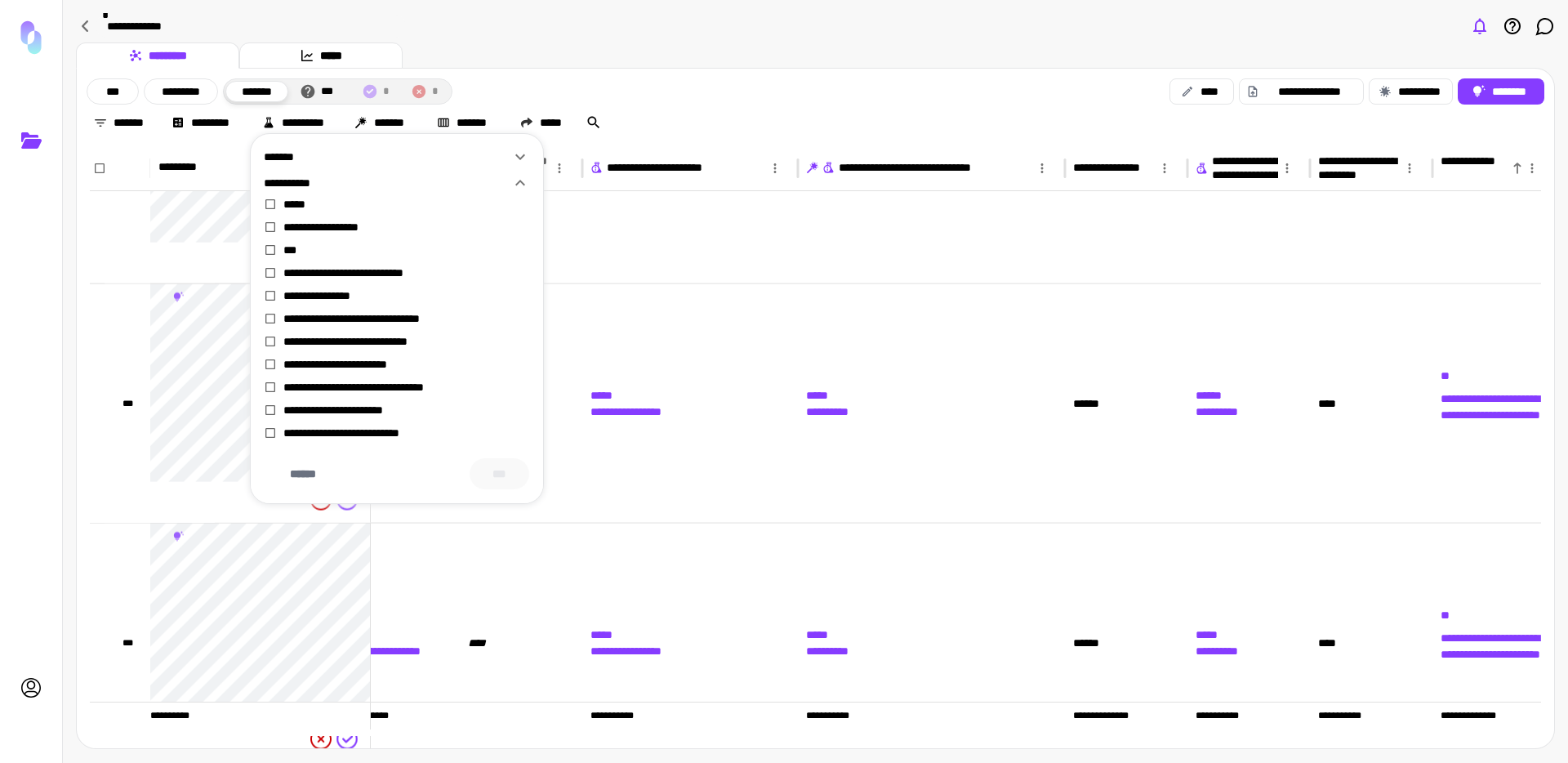click 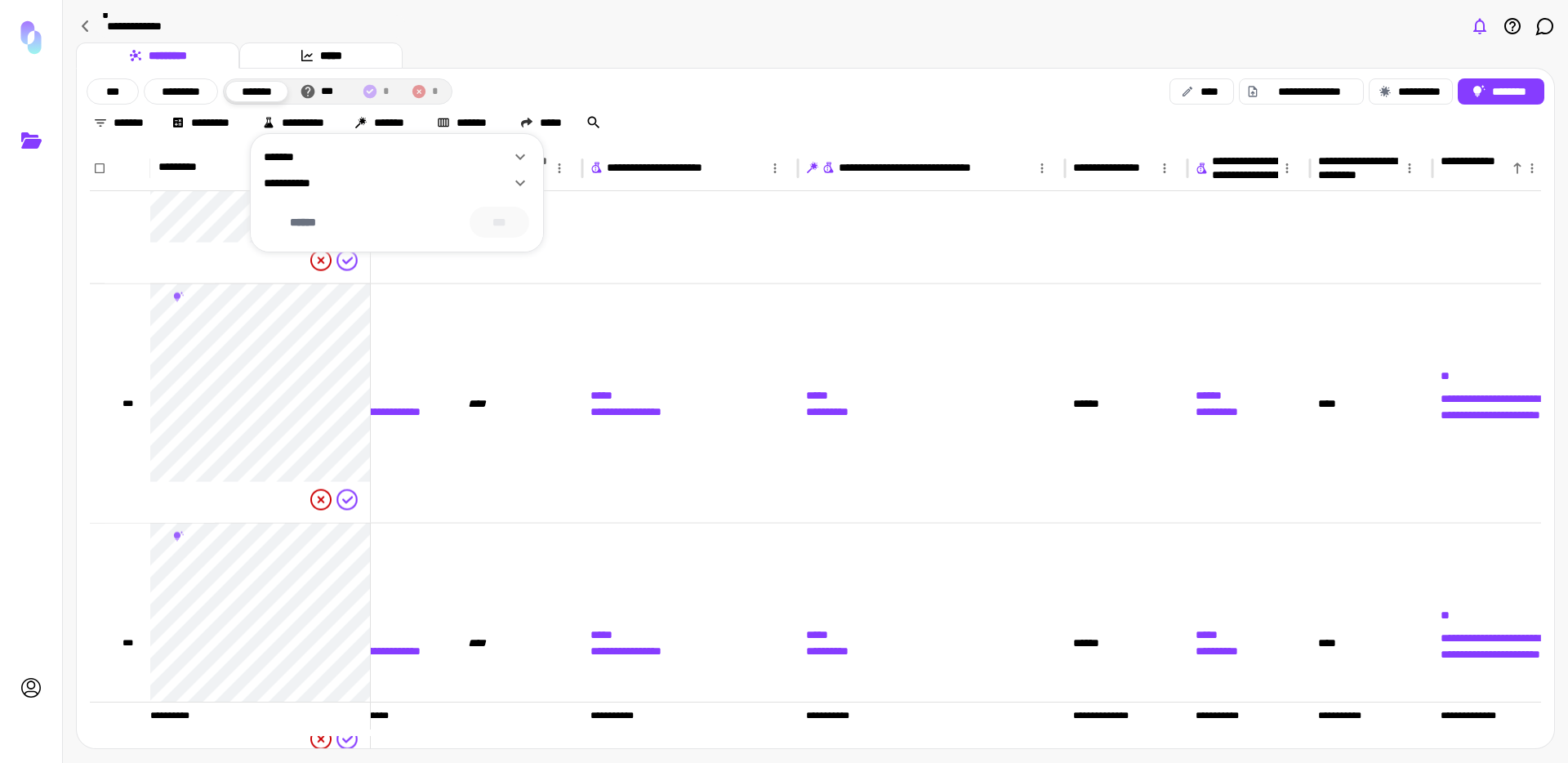 click at bounding box center (784, 382) 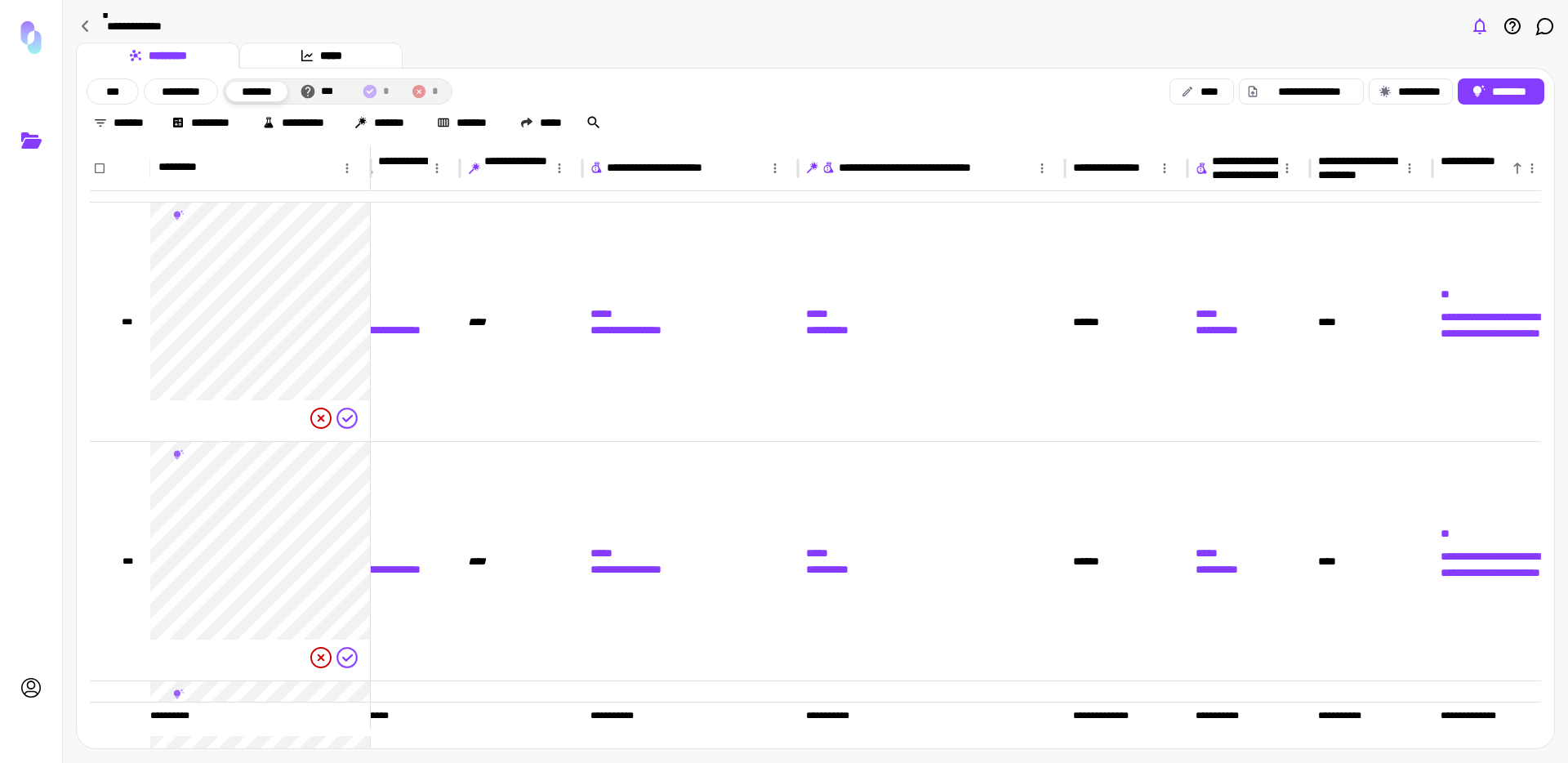 scroll, scrollTop: 21414, scrollLeft: 156, axis: both 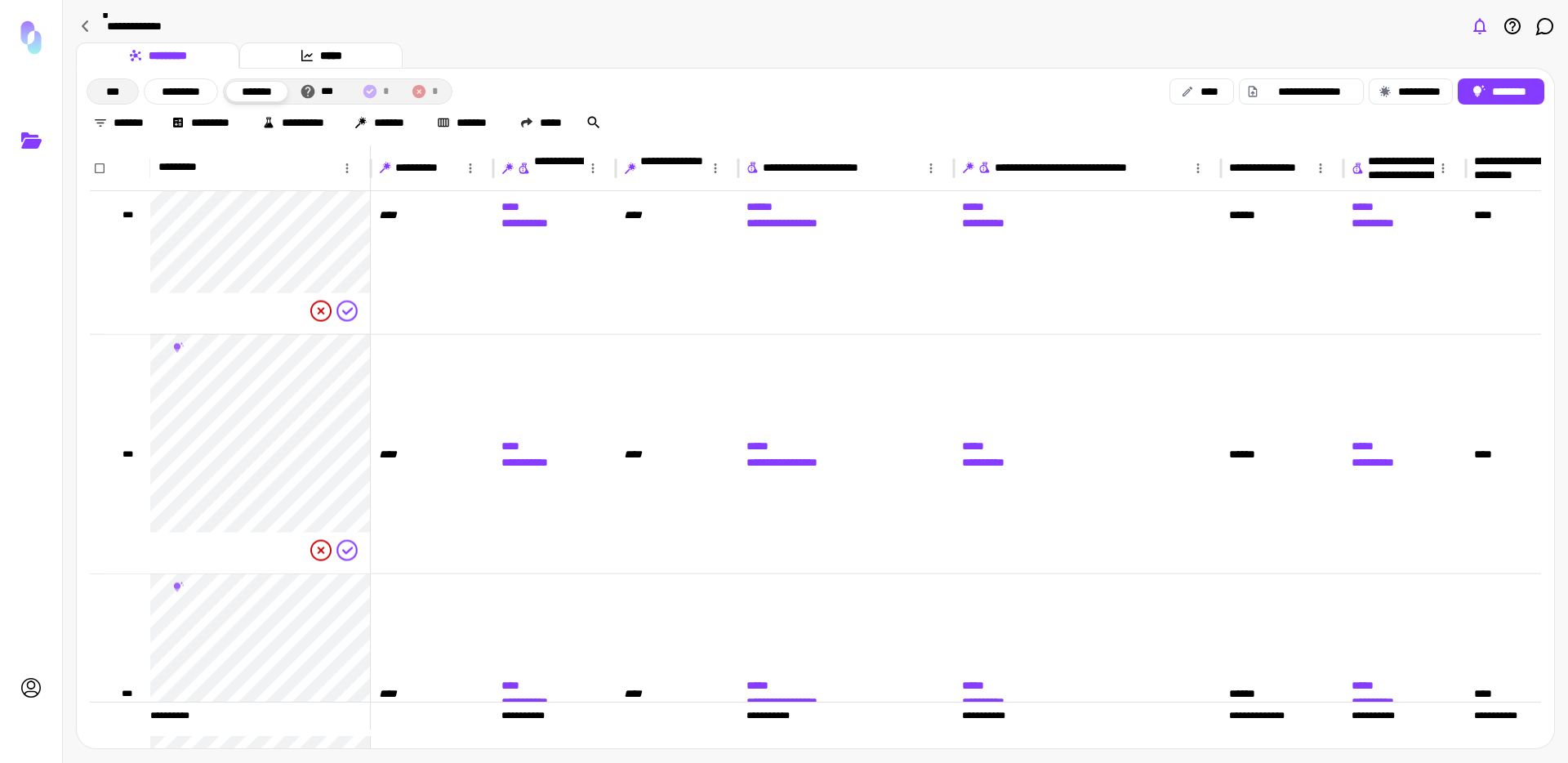 click on "***" at bounding box center [113, 91] 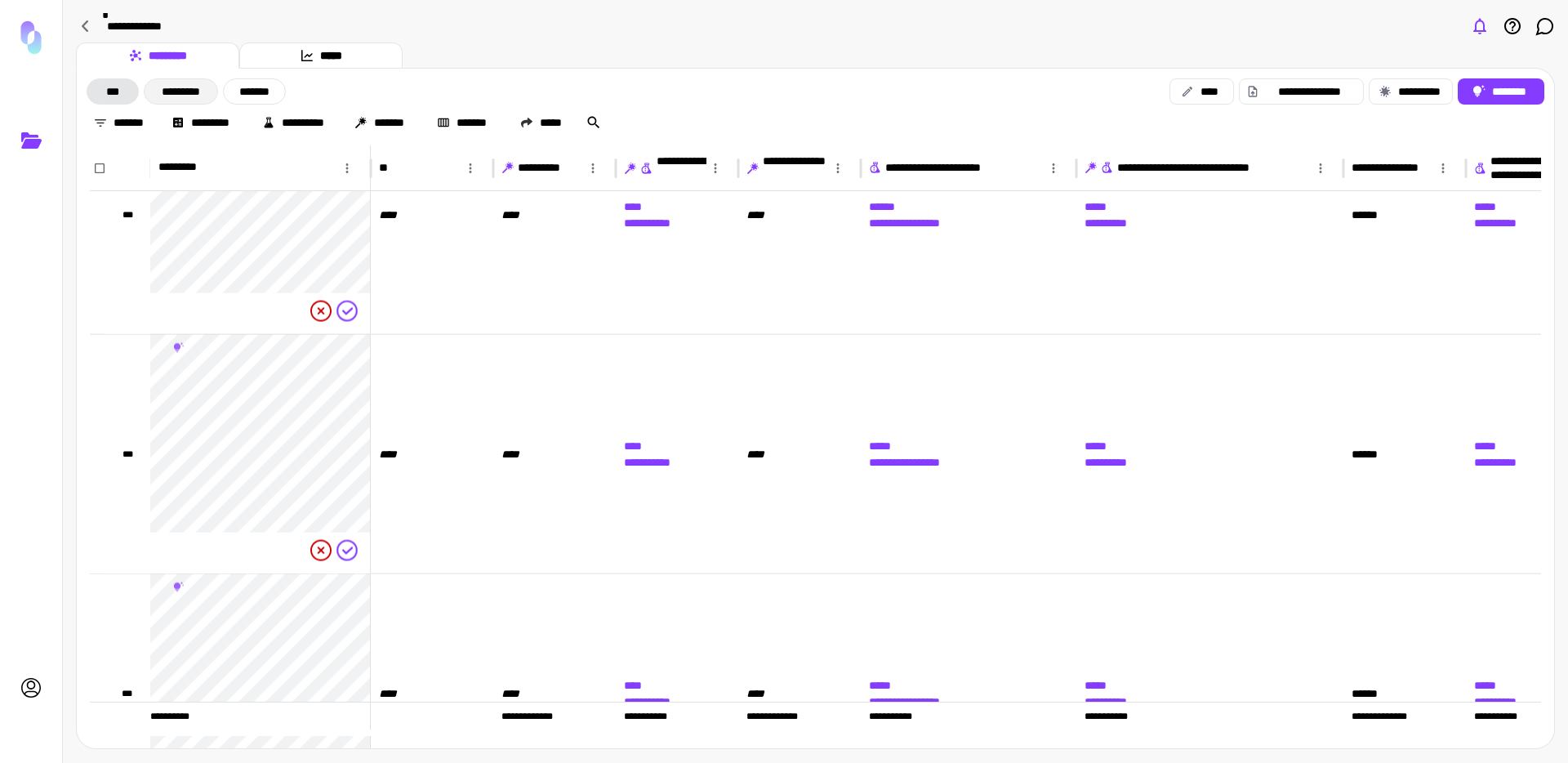 click on "*********" at bounding box center [180, 91] 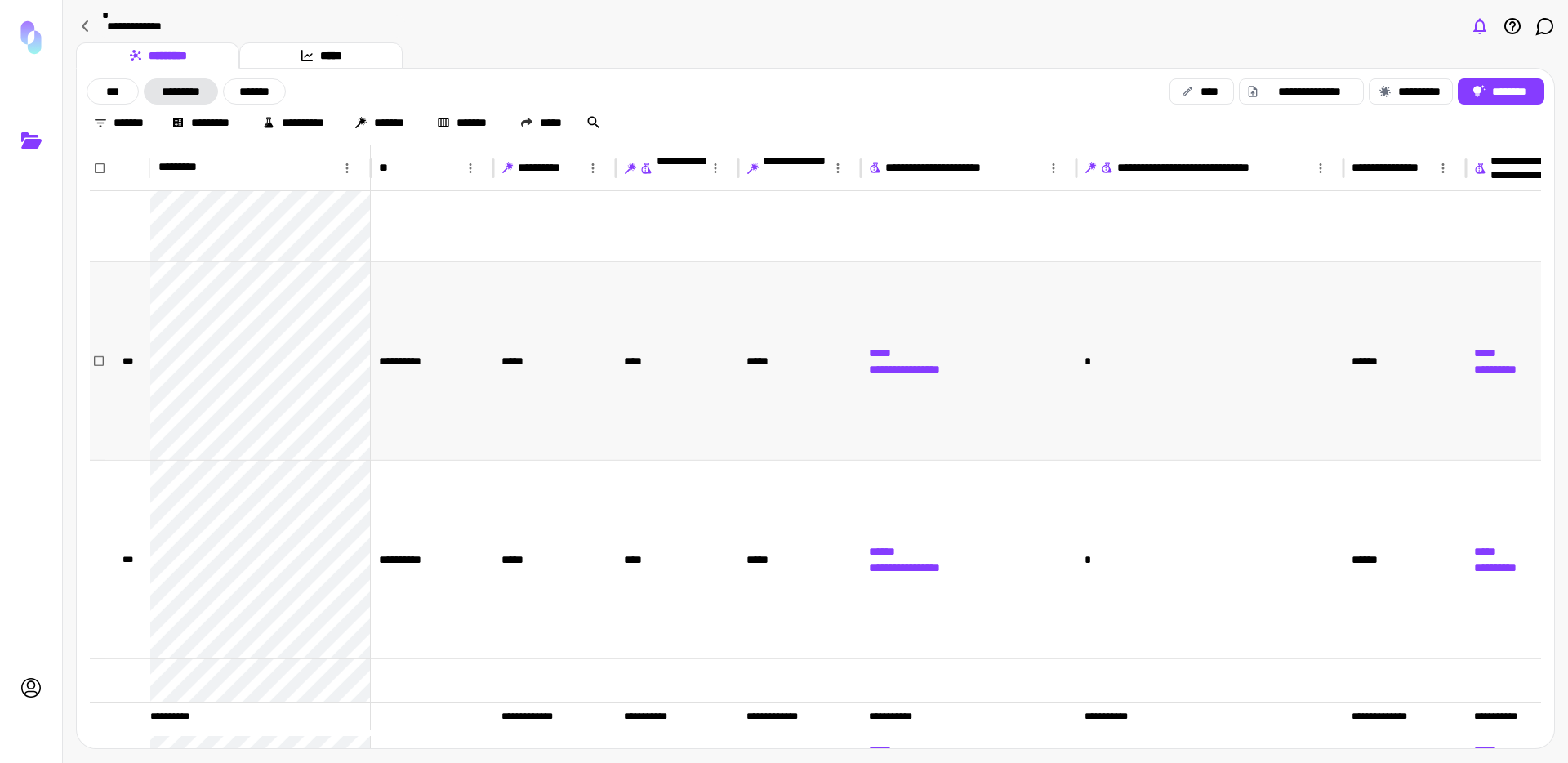 scroll, scrollTop: 21277, scrollLeft: 0, axis: vertical 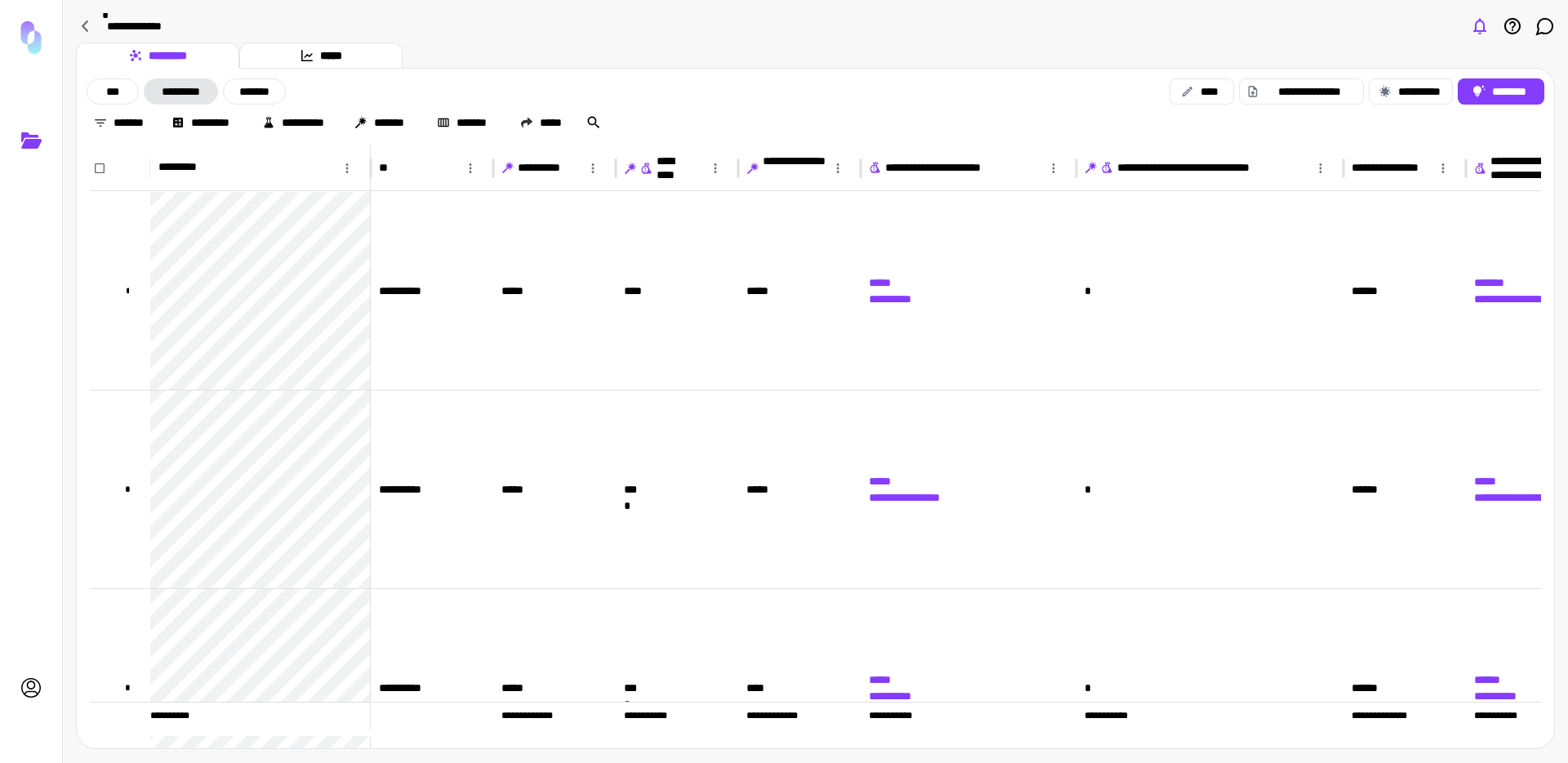 click on "**********" at bounding box center (666, 167) 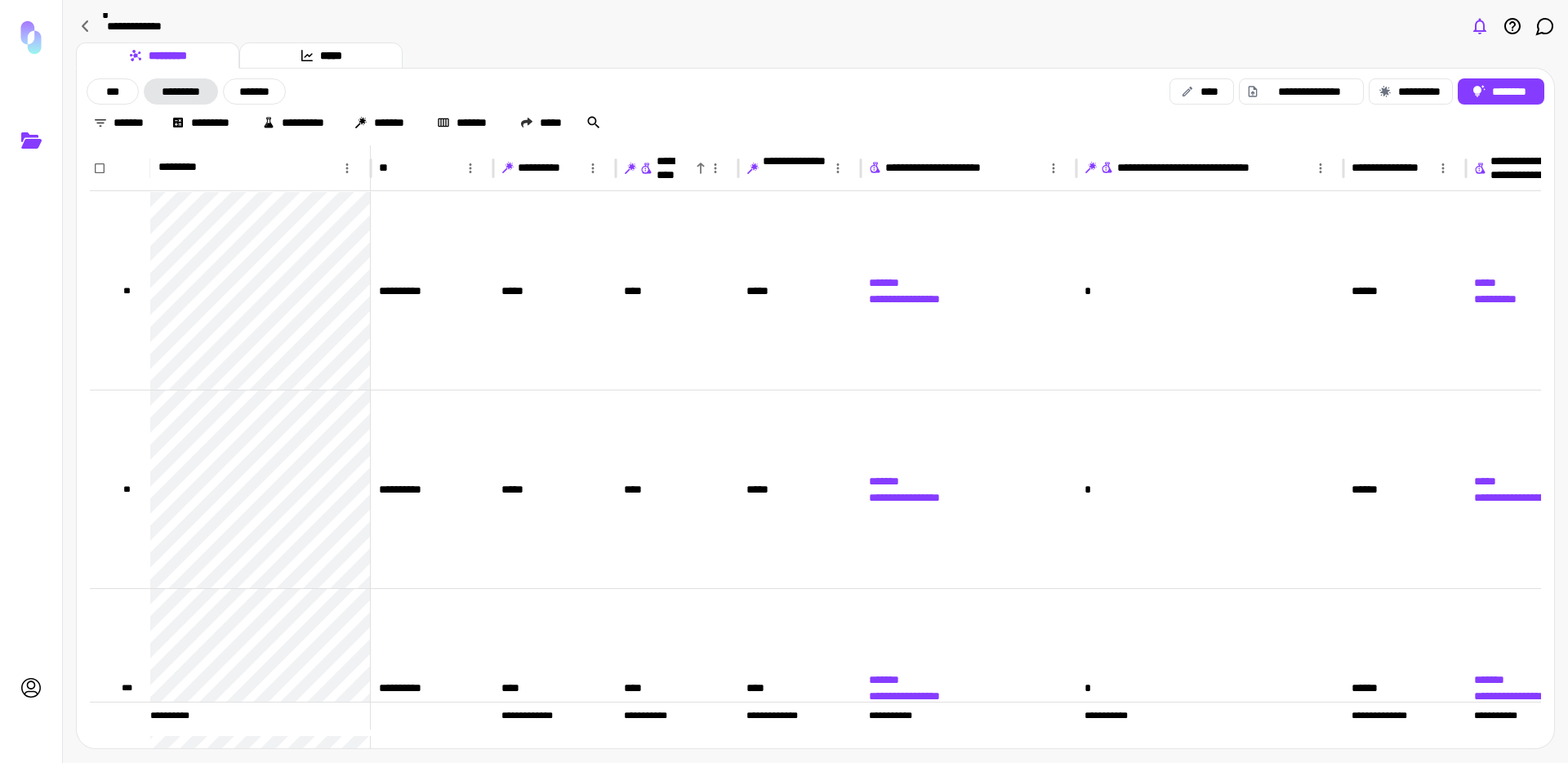 click on "**********" at bounding box center (674, 168) 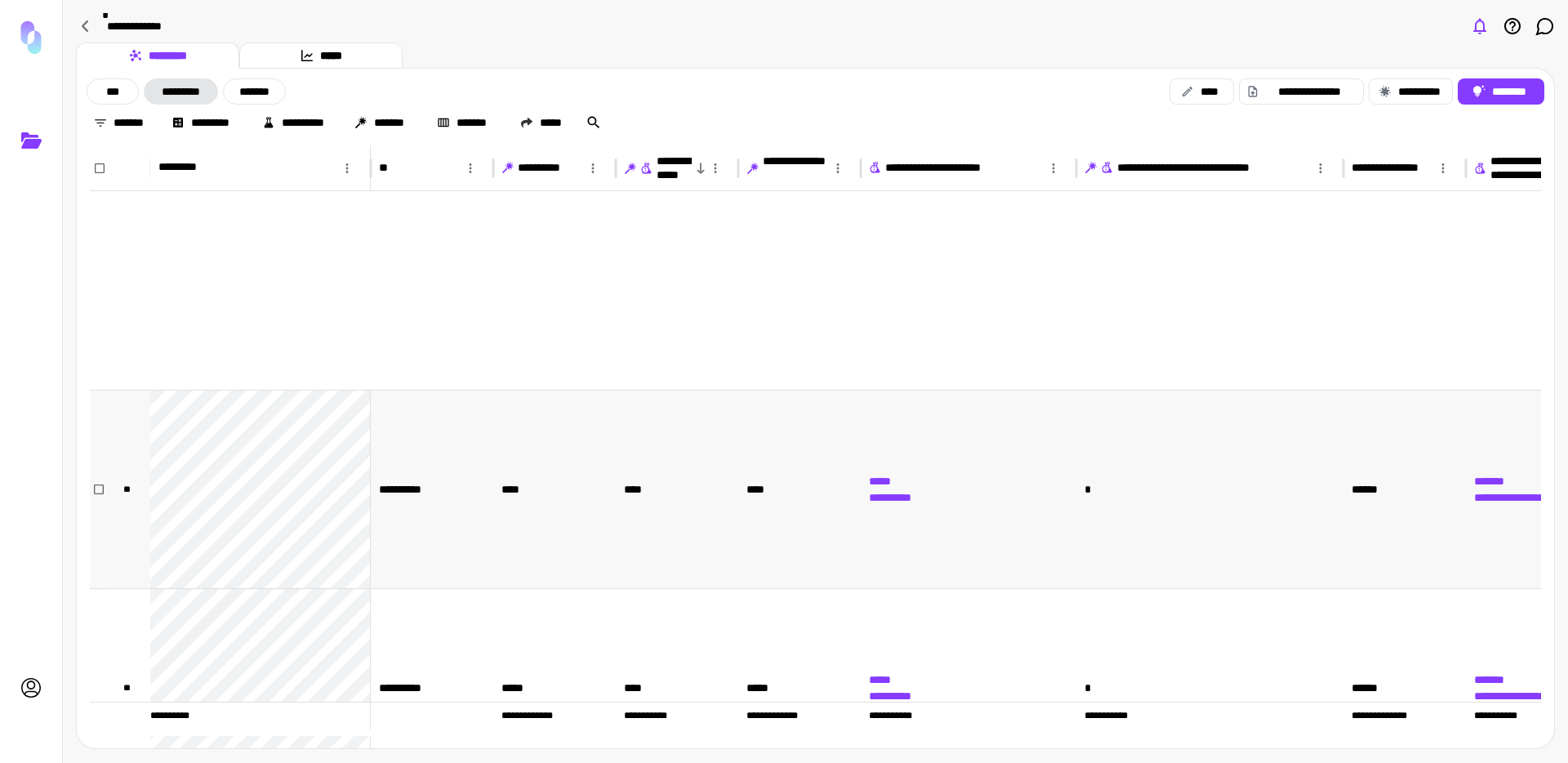 scroll, scrollTop: 301, scrollLeft: 0, axis: vertical 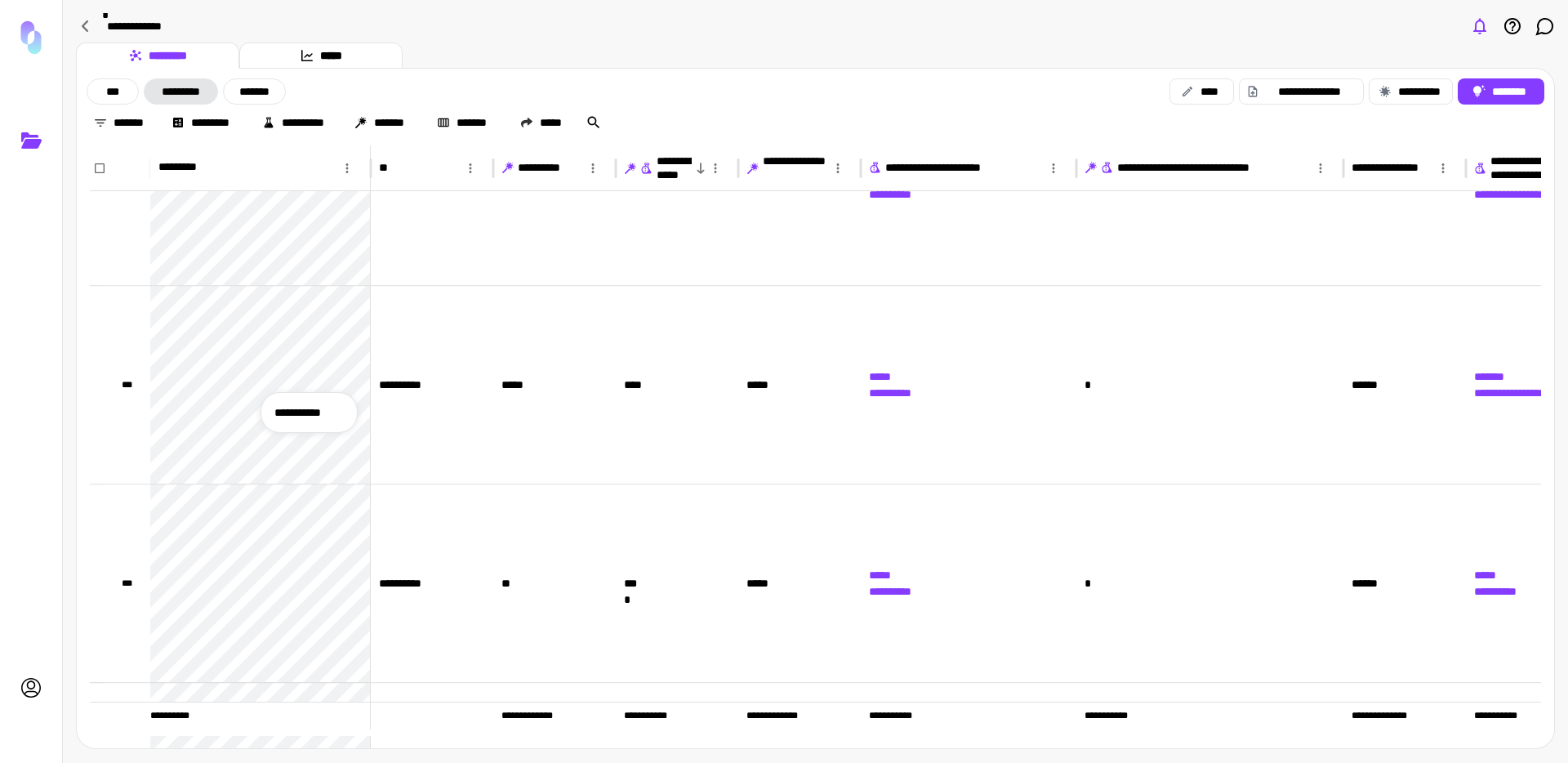 click on "**********" at bounding box center [309, 413] 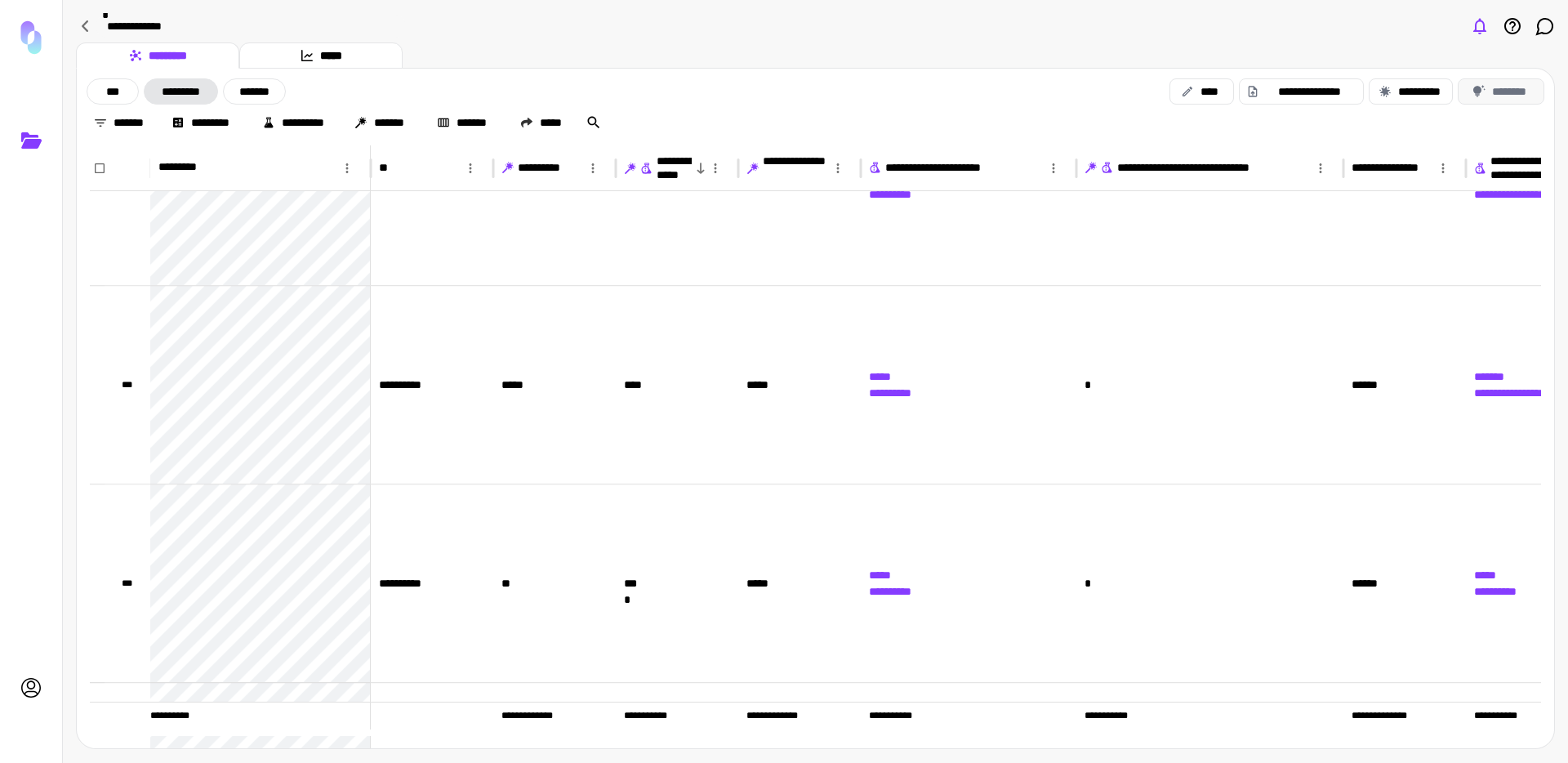 click on "********" at bounding box center [1501, 91] 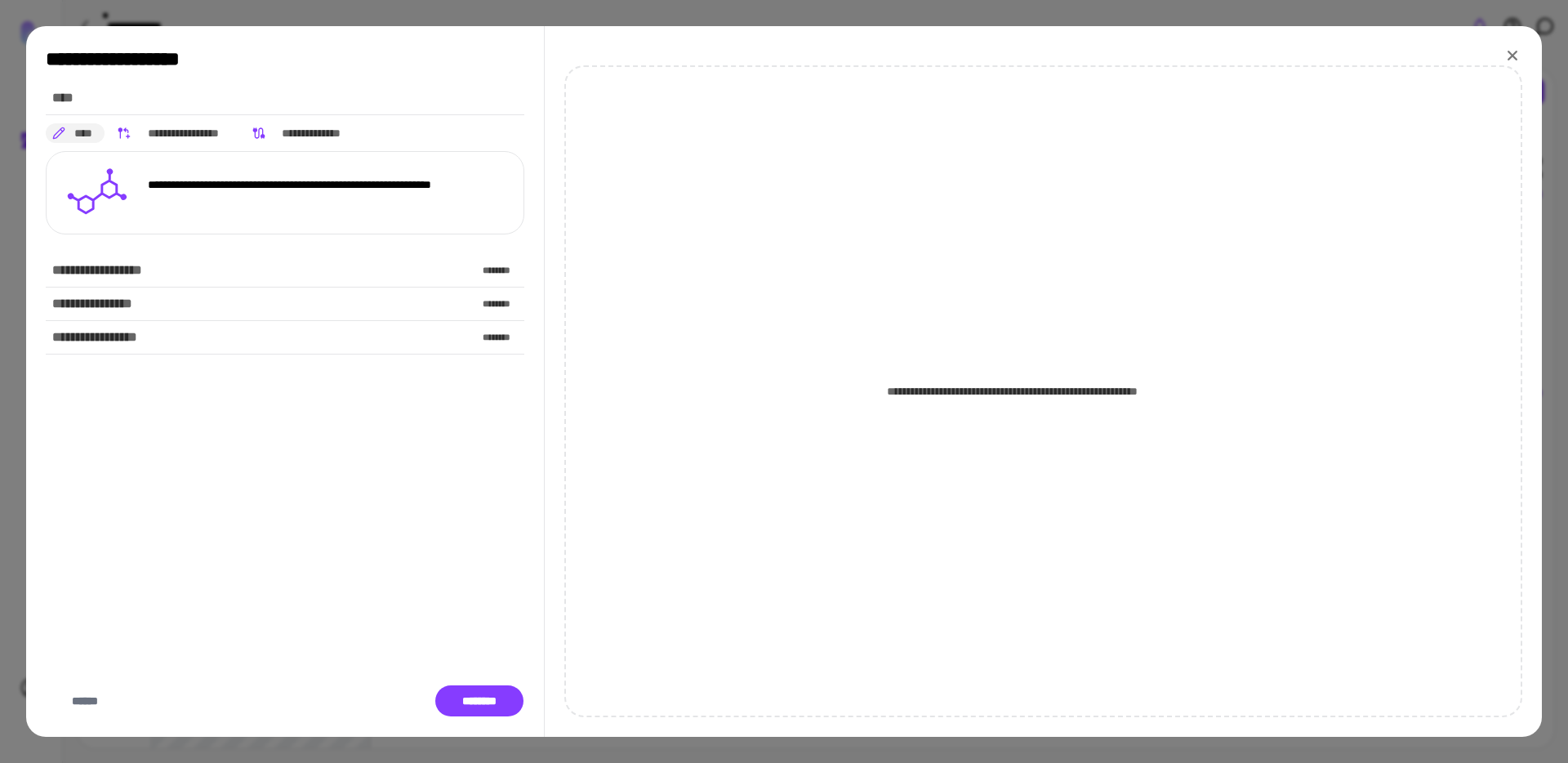 click on "**********" at bounding box center (285, 133) 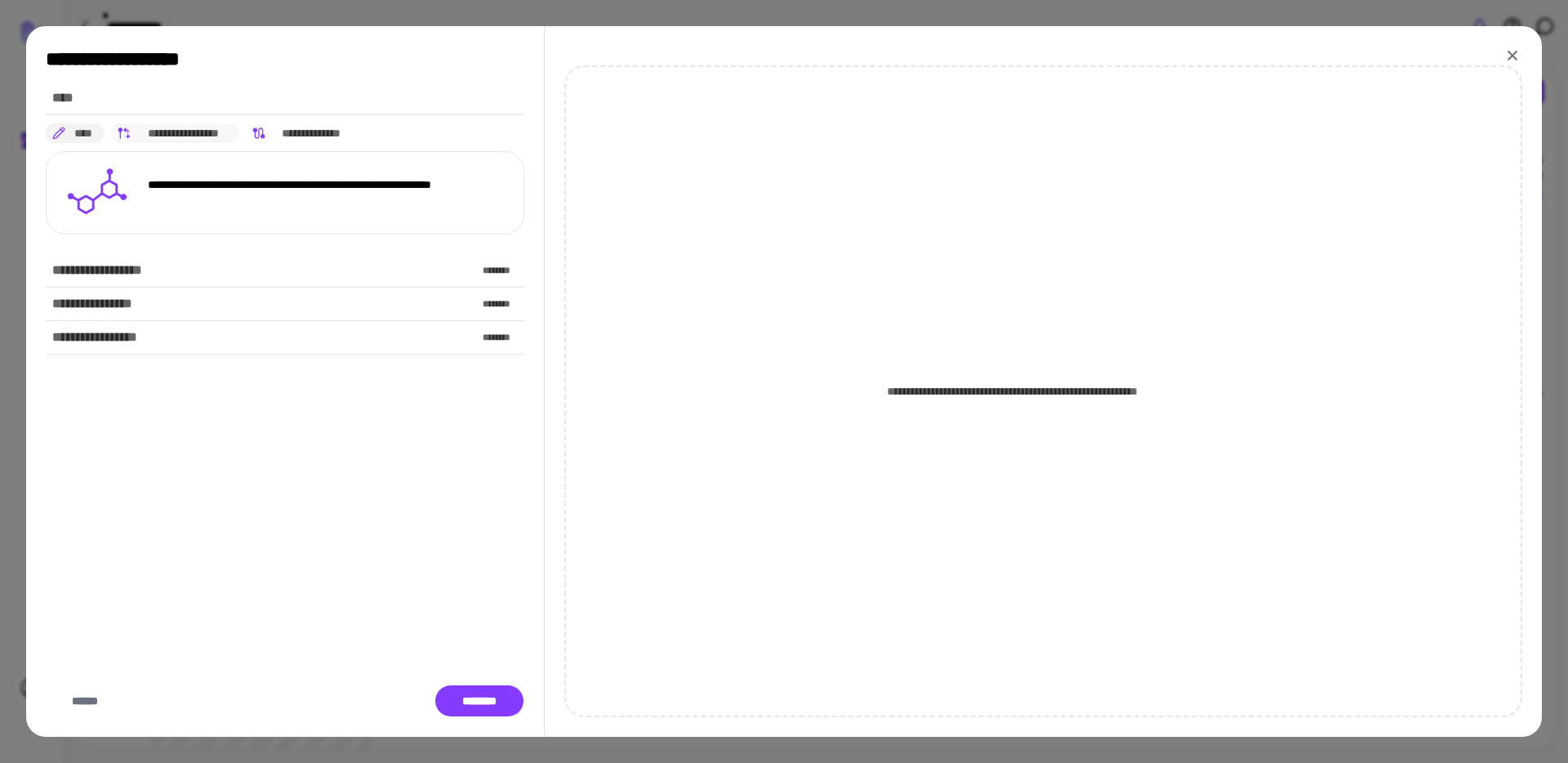 click on "**********" at bounding box center (184, 133) 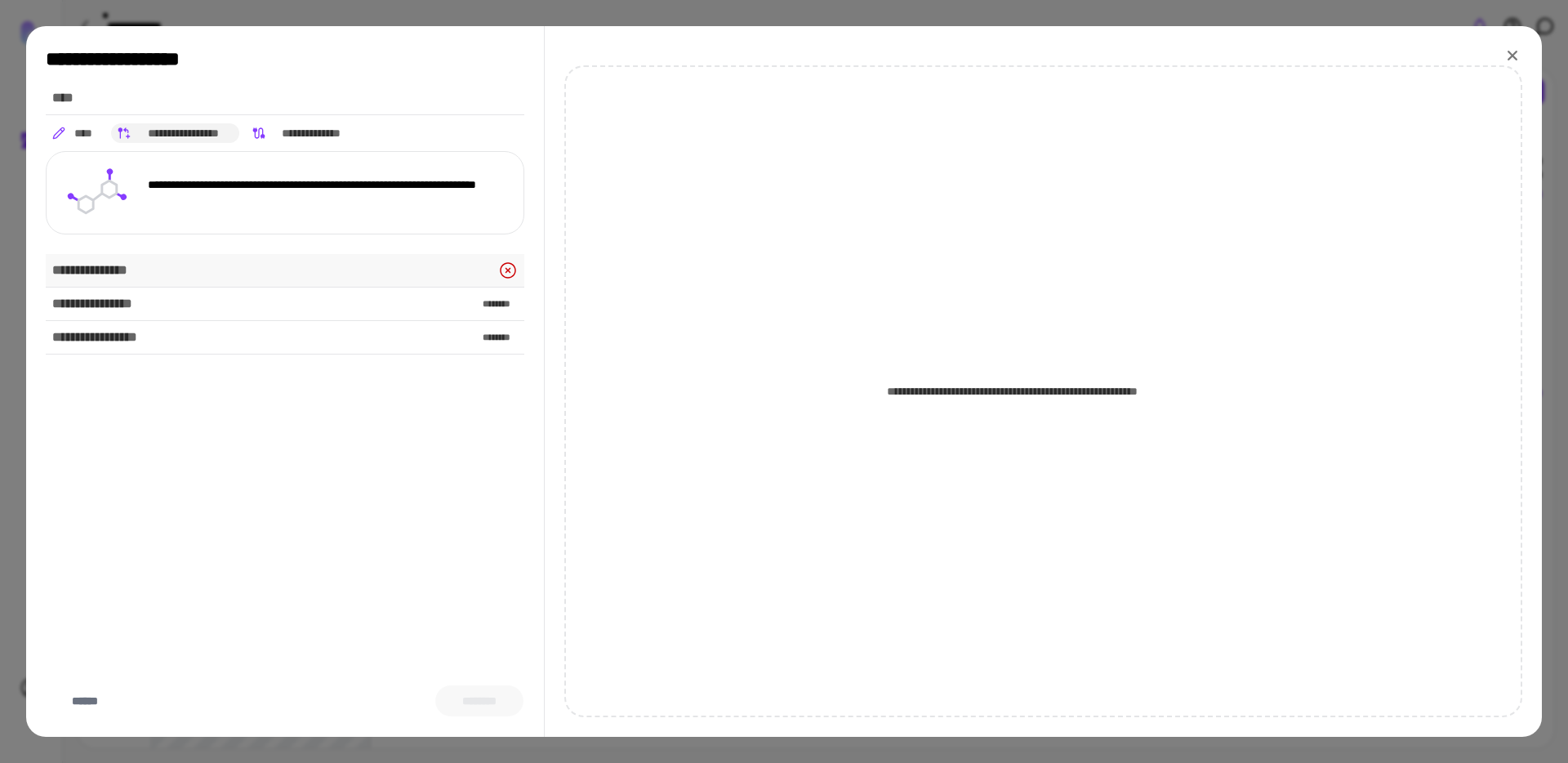 click on "**********" at bounding box center (285, 270) 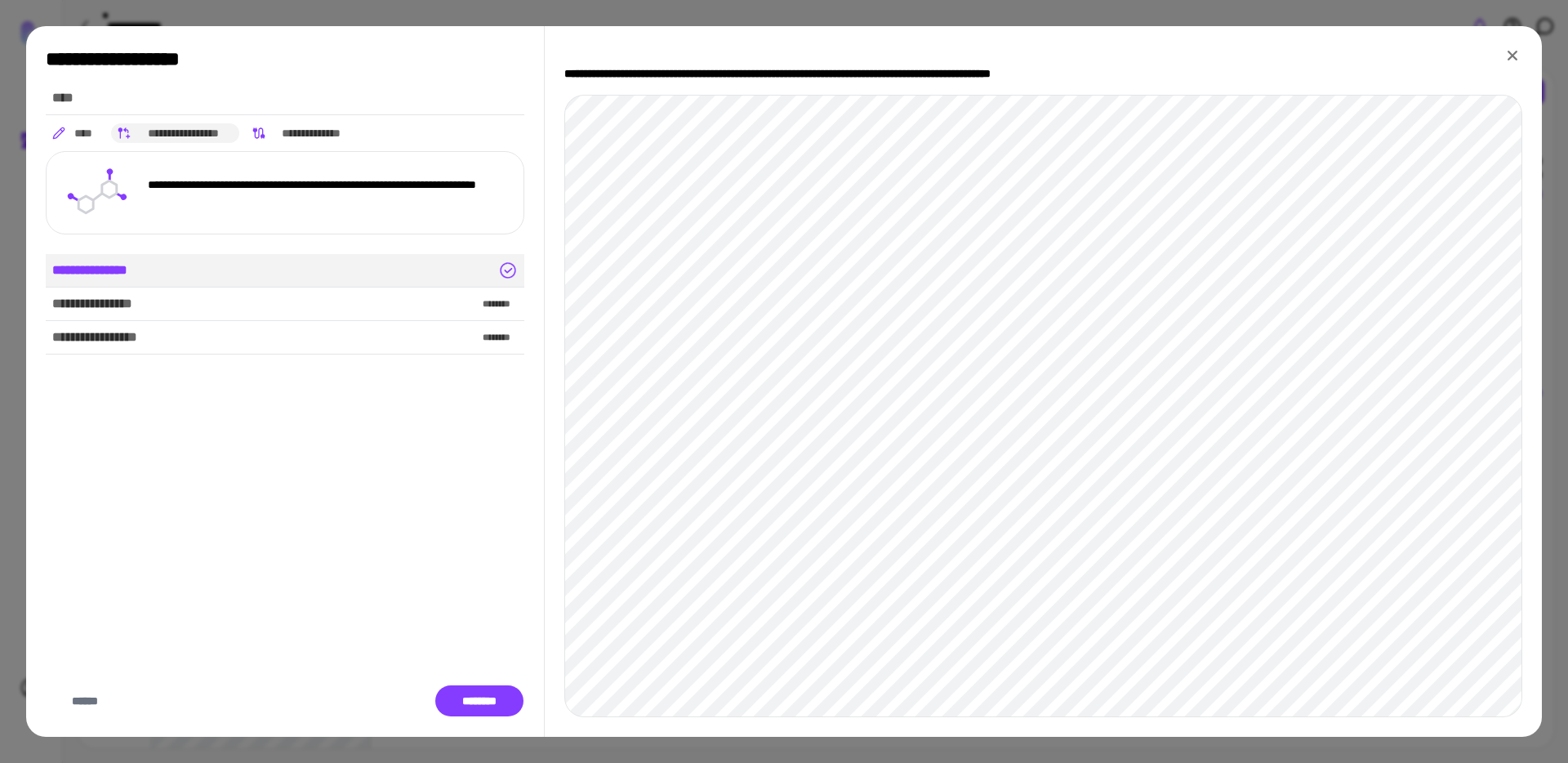 click 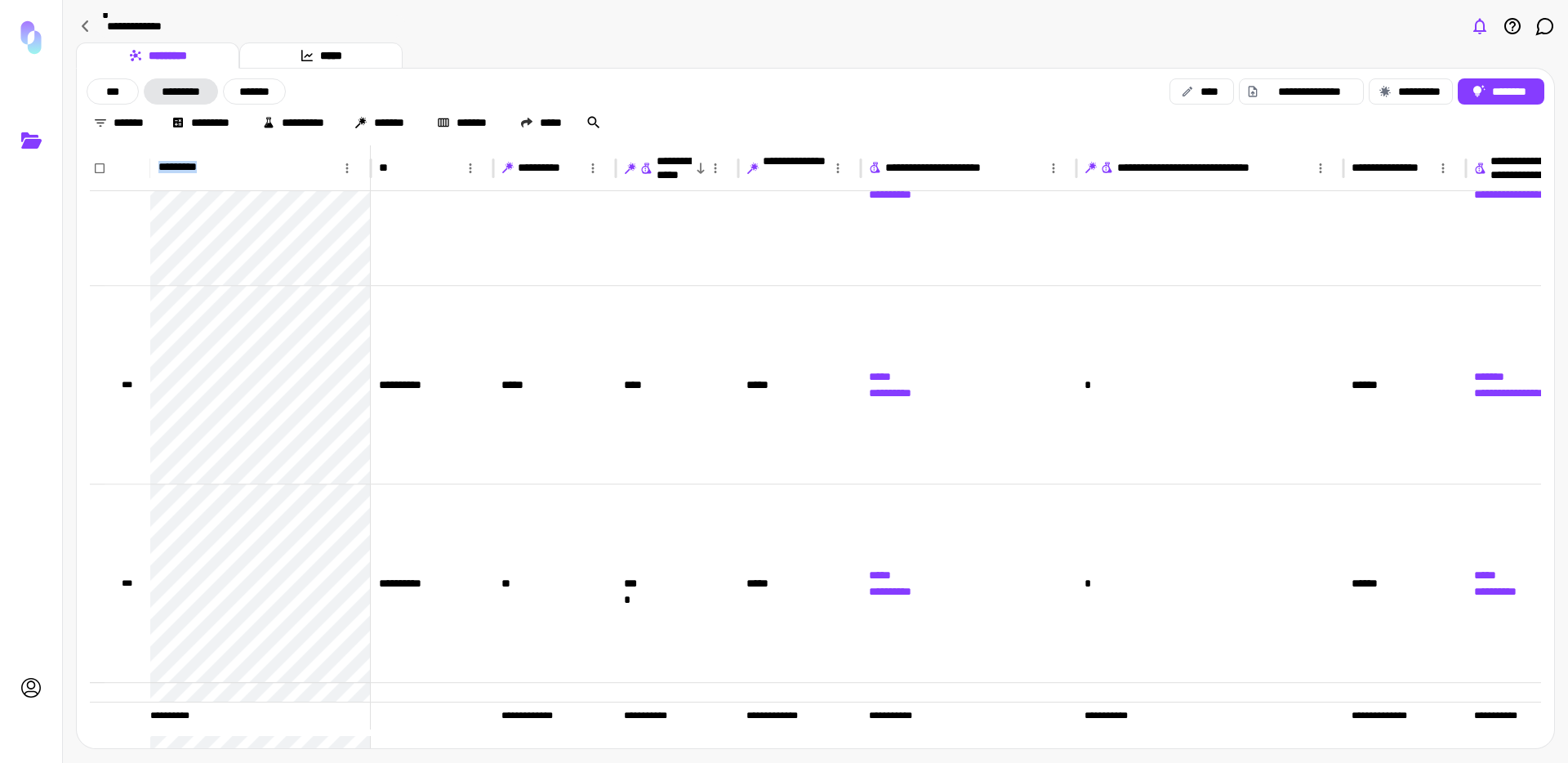 scroll, scrollTop: 700, scrollLeft: 0, axis: vertical 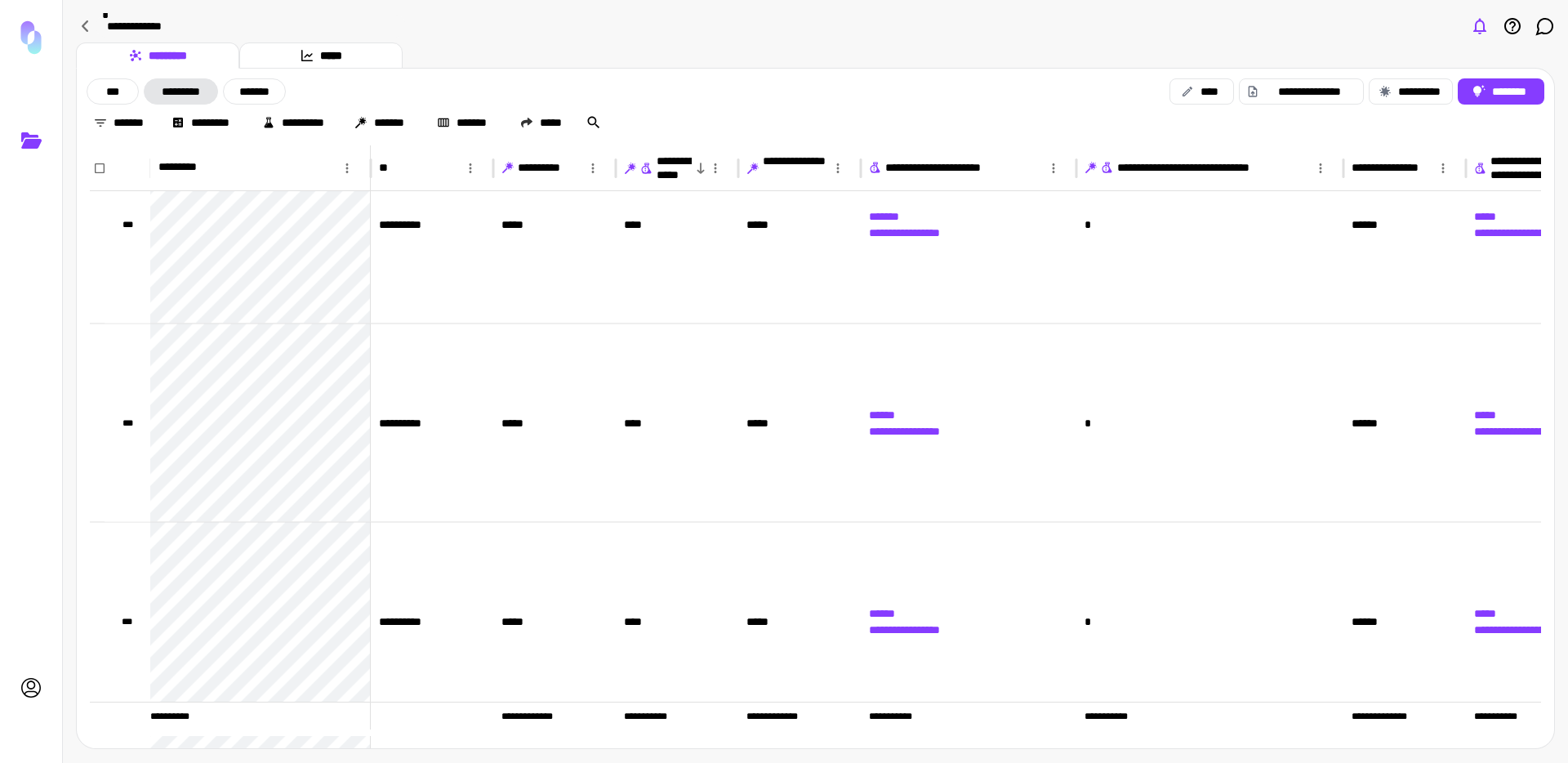 click on "********* *****" at bounding box center (815, 56) 